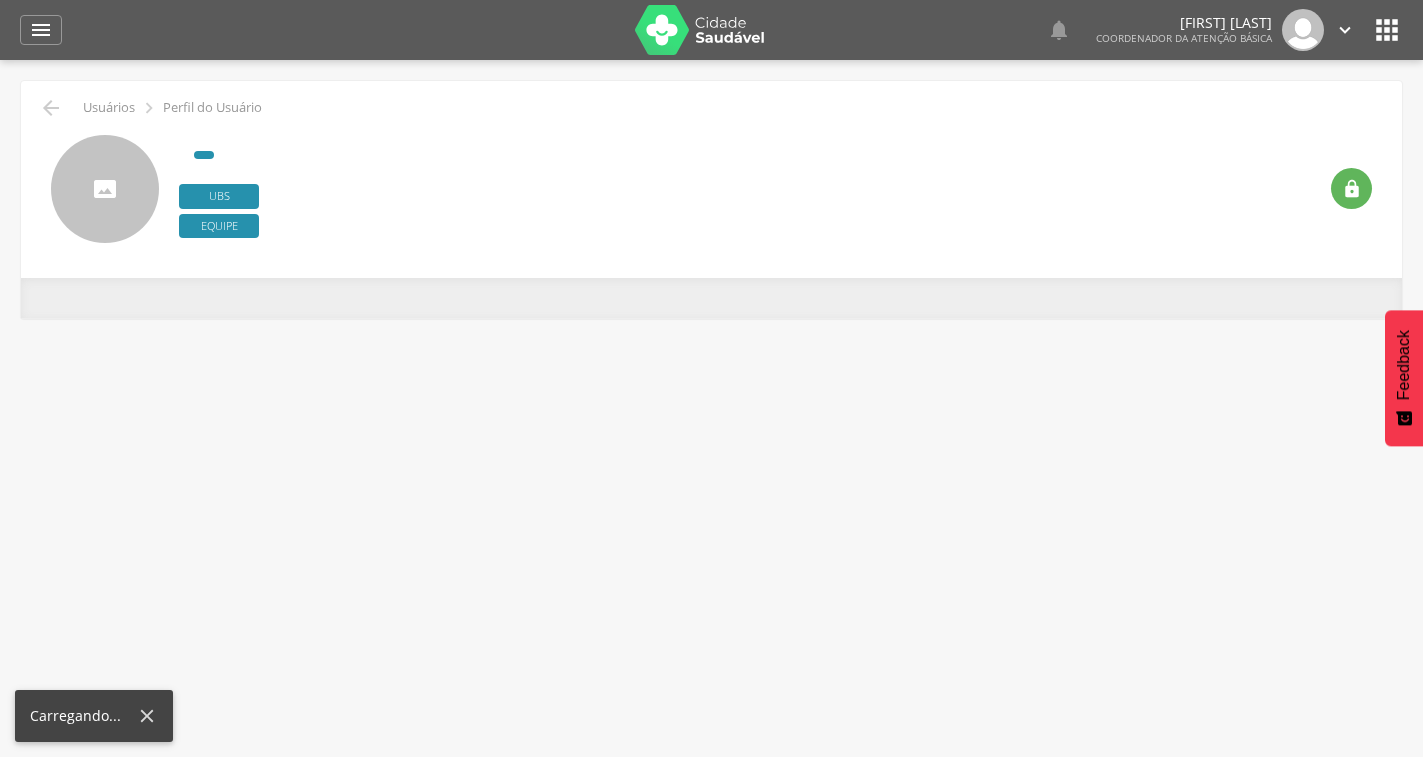 scroll, scrollTop: 0, scrollLeft: 0, axis: both 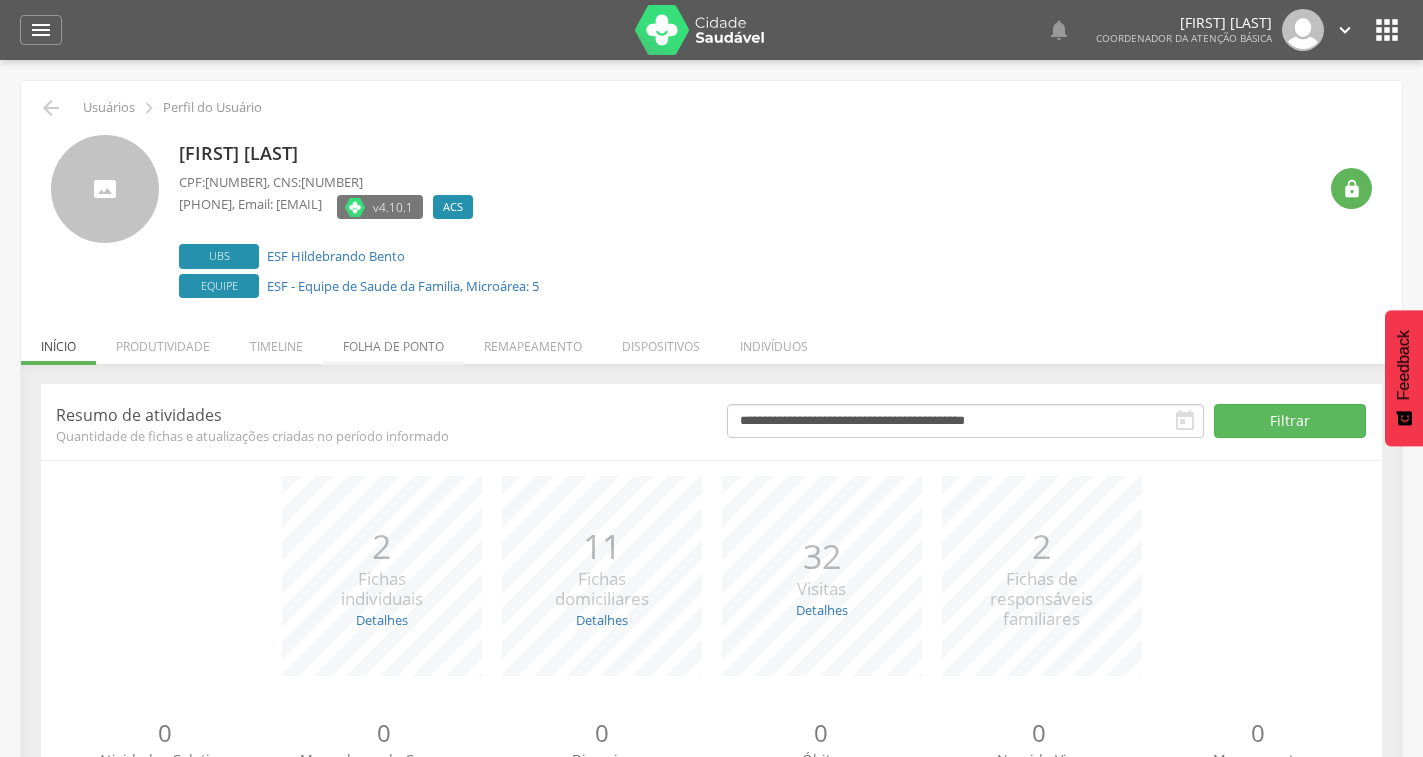 click on "Folha de ponto" at bounding box center (393, 341) 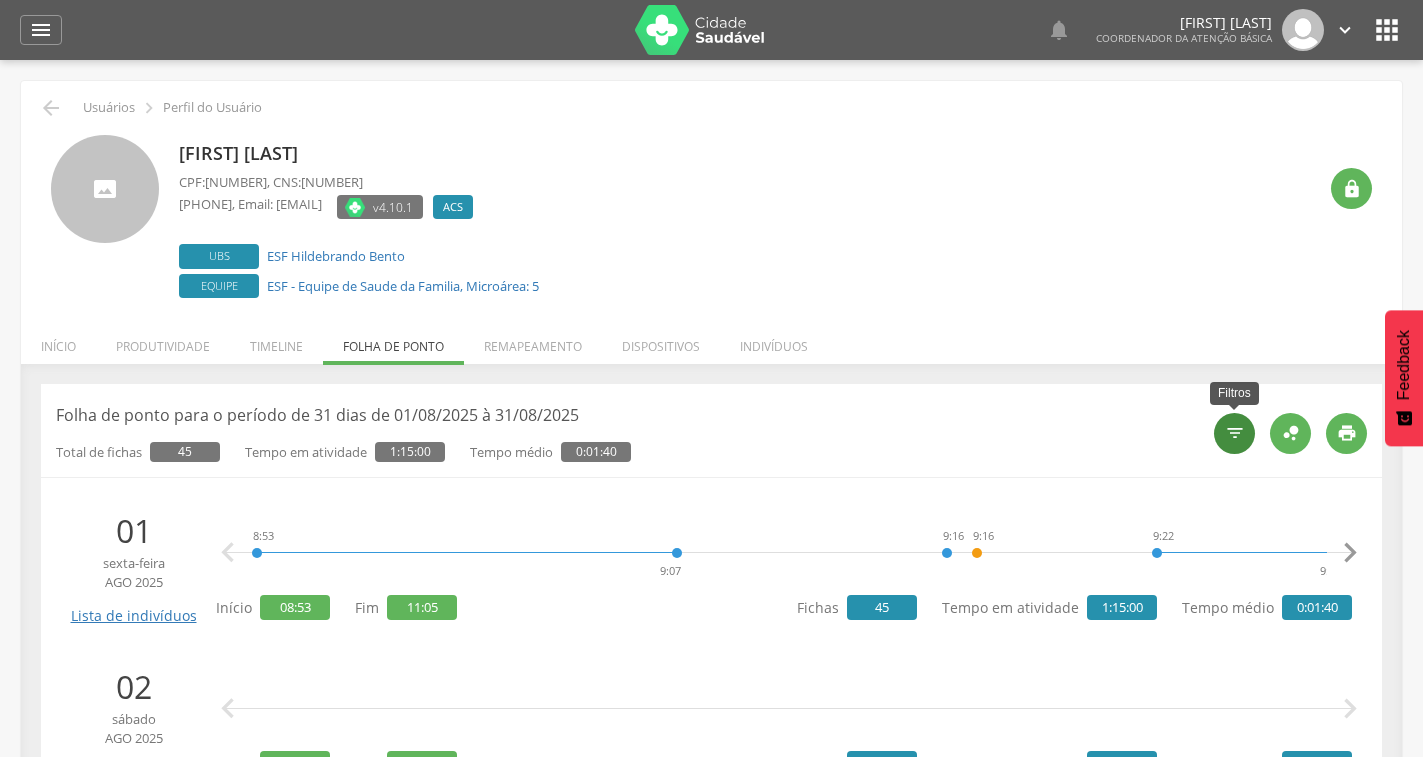 click on "" at bounding box center [1235, 433] 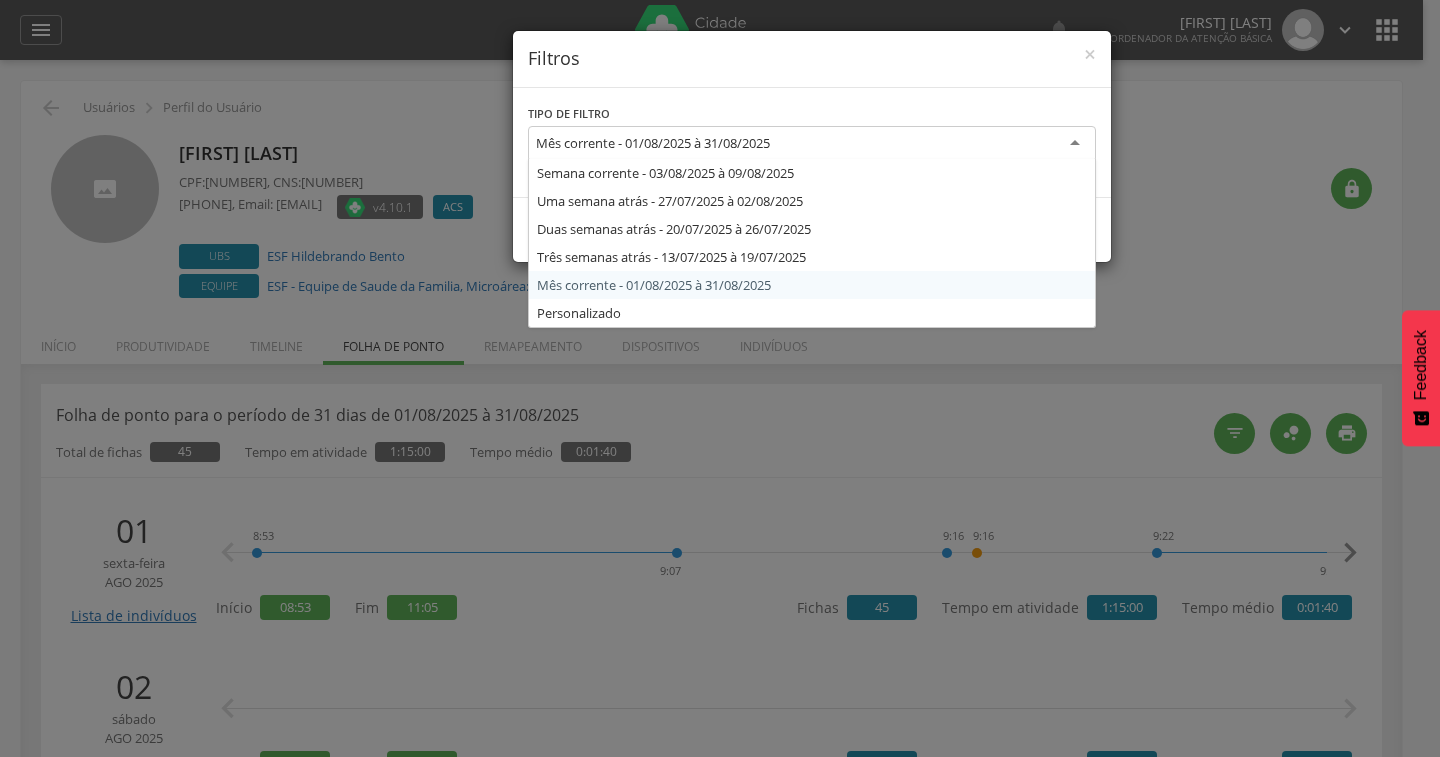 click on "Mês corrente - 01/08/2025 à 31/08/2025" at bounding box center [812, 144] 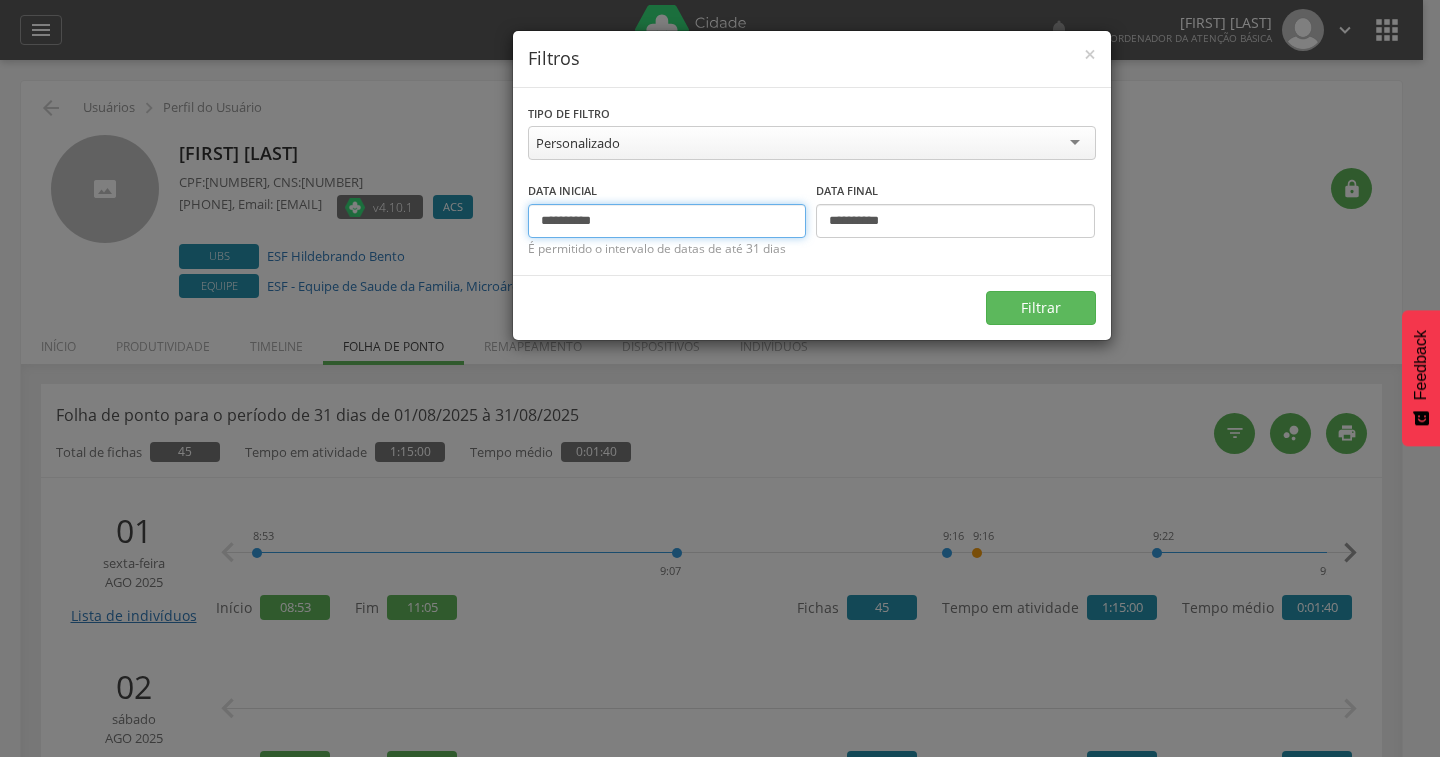click on "**********" at bounding box center (667, 221) 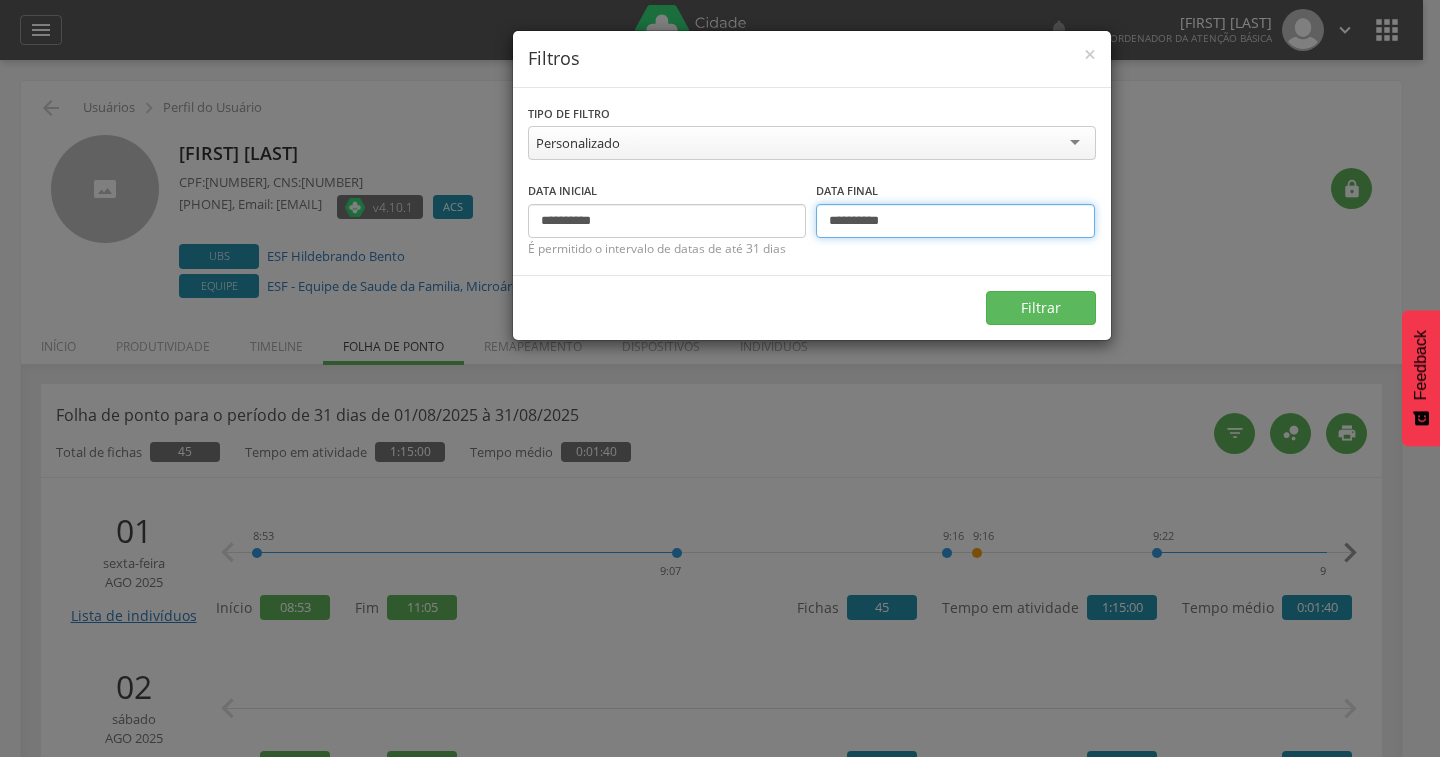 click on "**********" at bounding box center (955, 221) 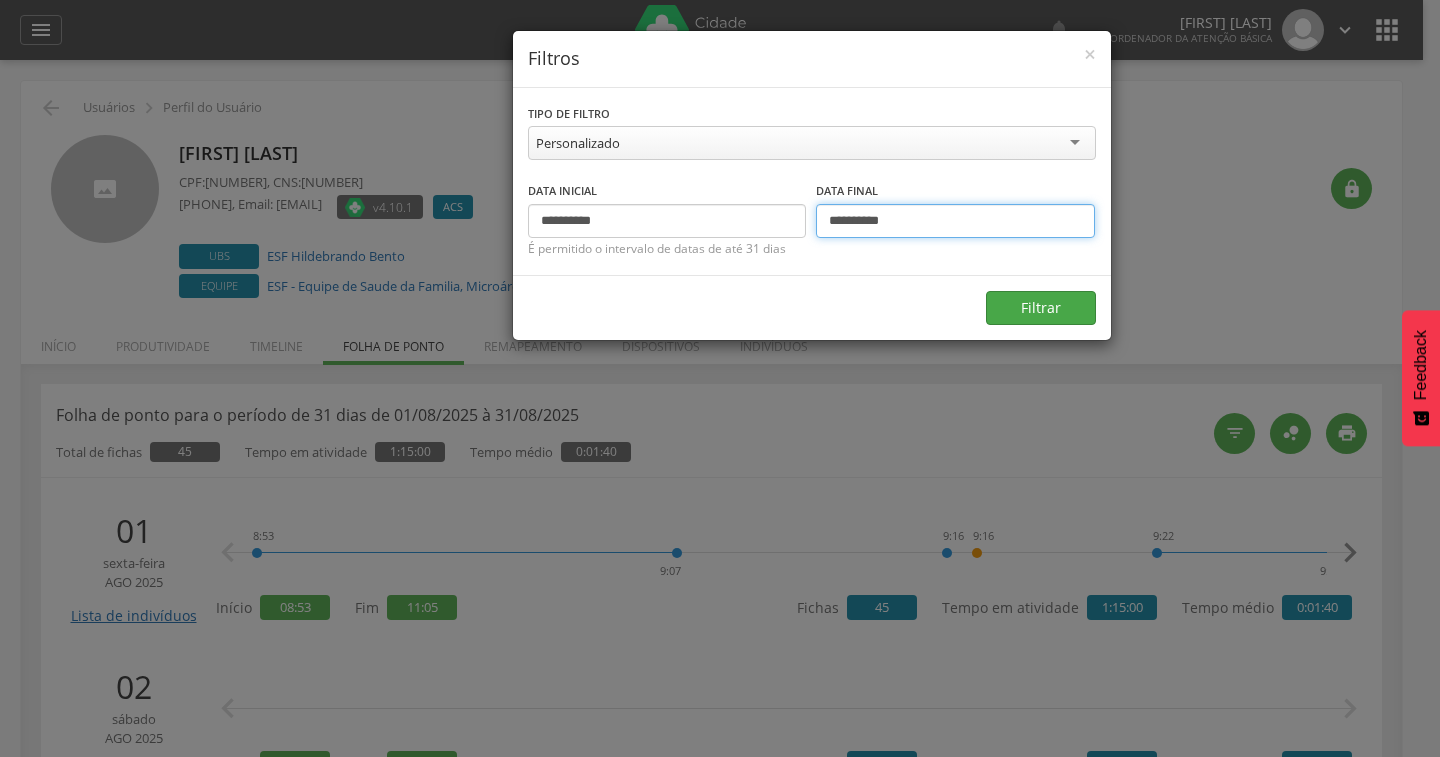 type on "**********" 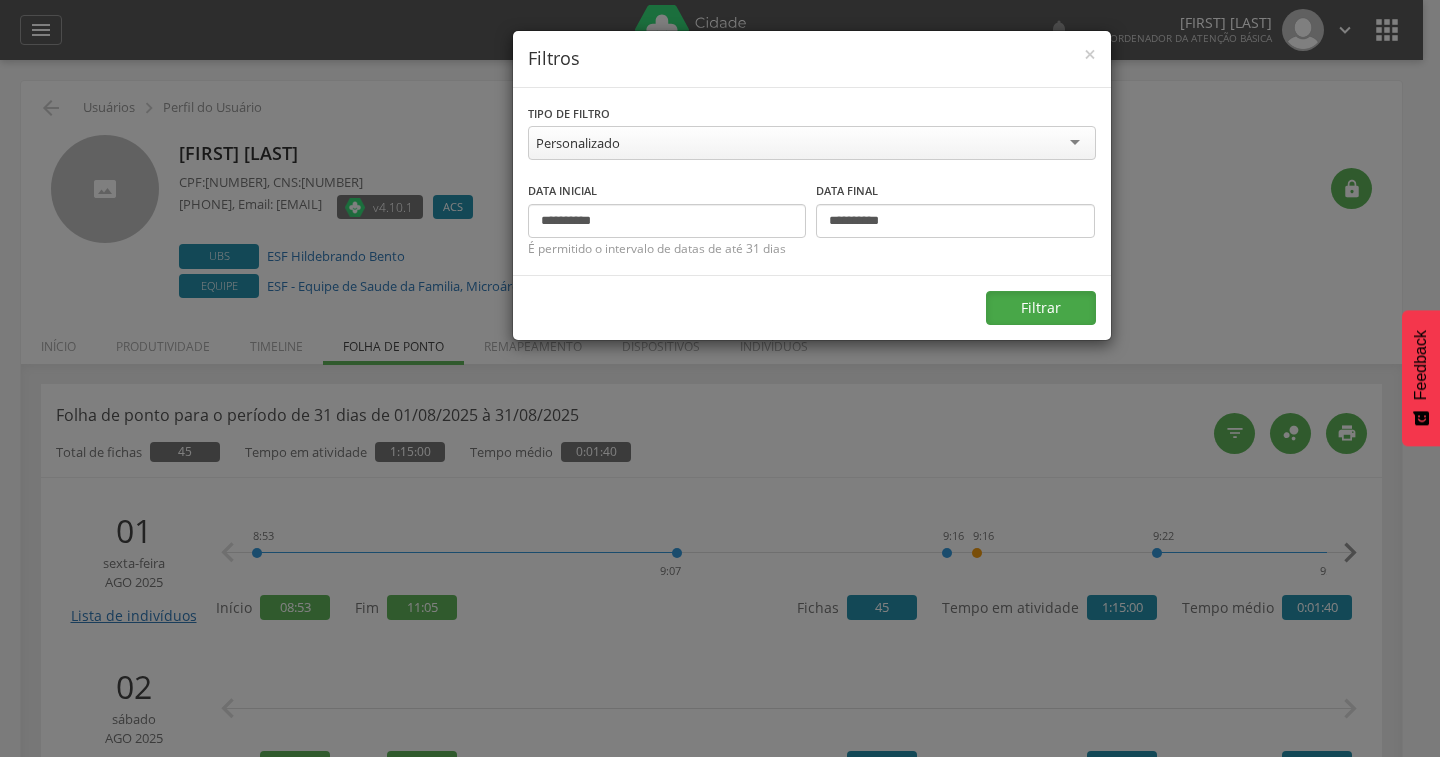 click on "Filtrar" at bounding box center (1041, 308) 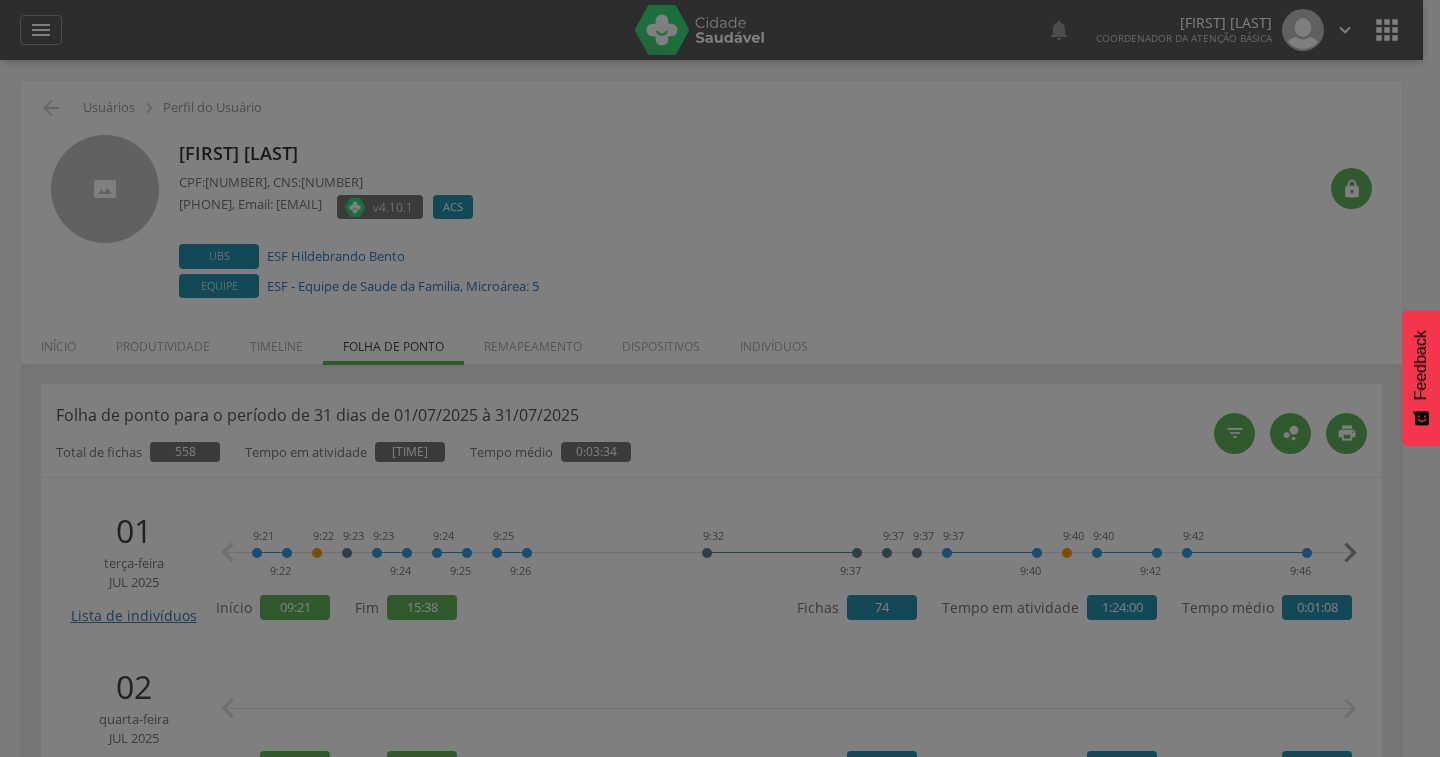 type on "**********" 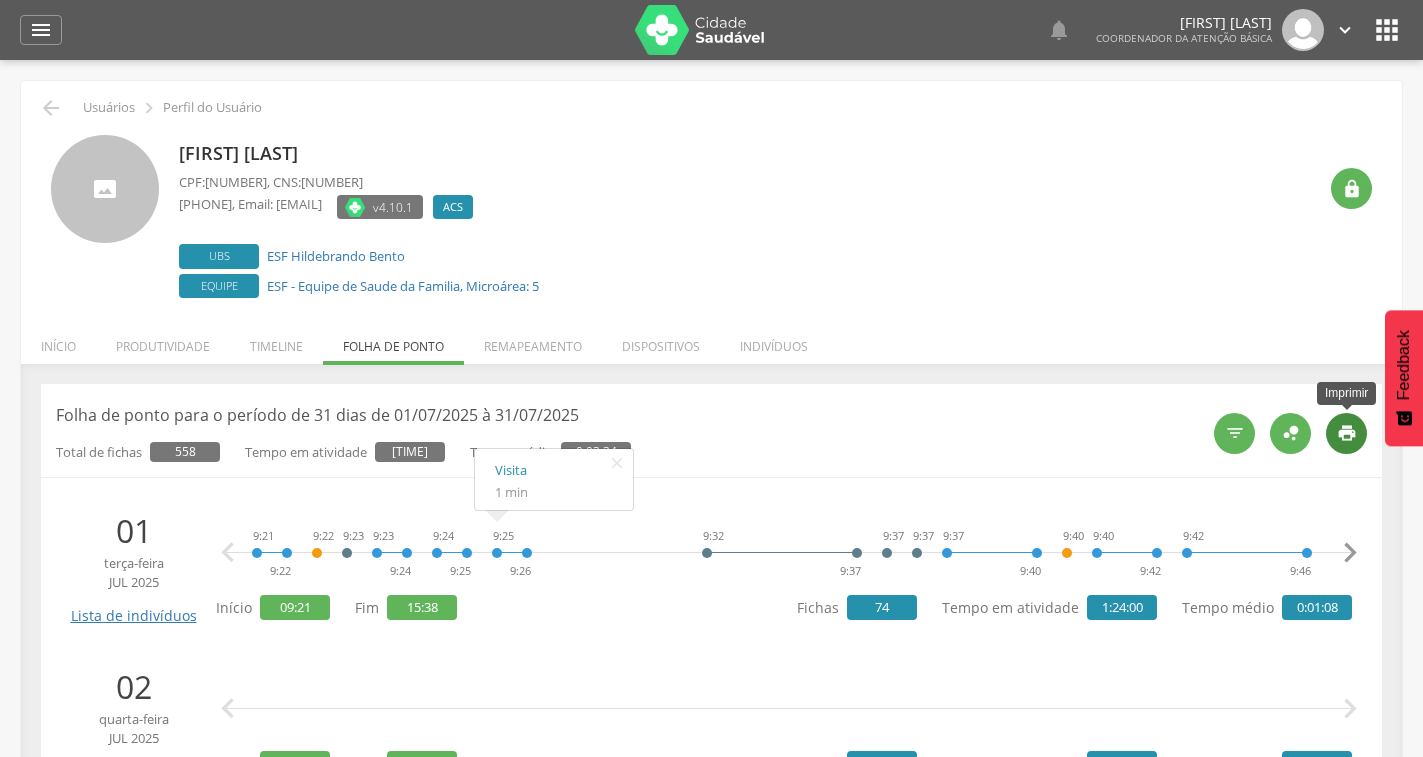 click on "" at bounding box center (1347, 433) 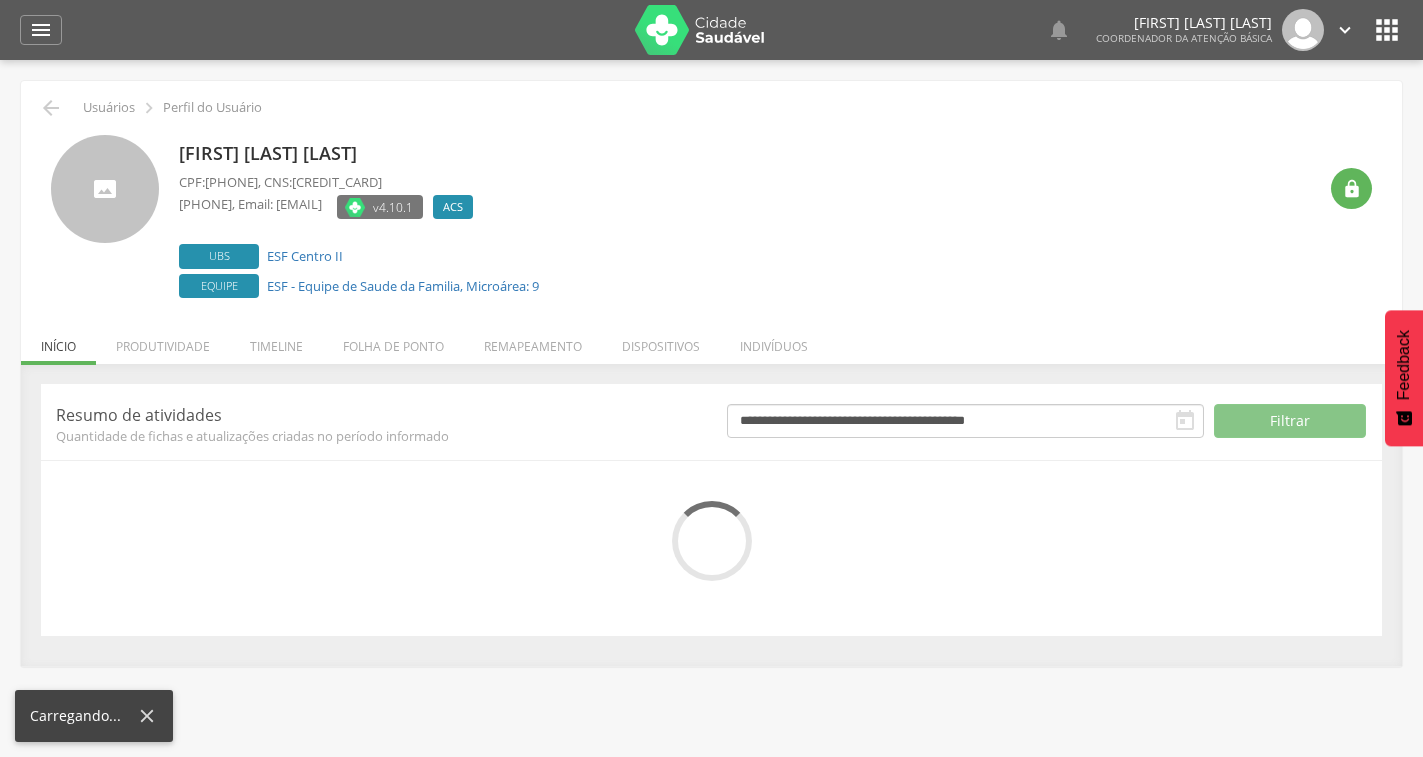 scroll, scrollTop: 0, scrollLeft: 0, axis: both 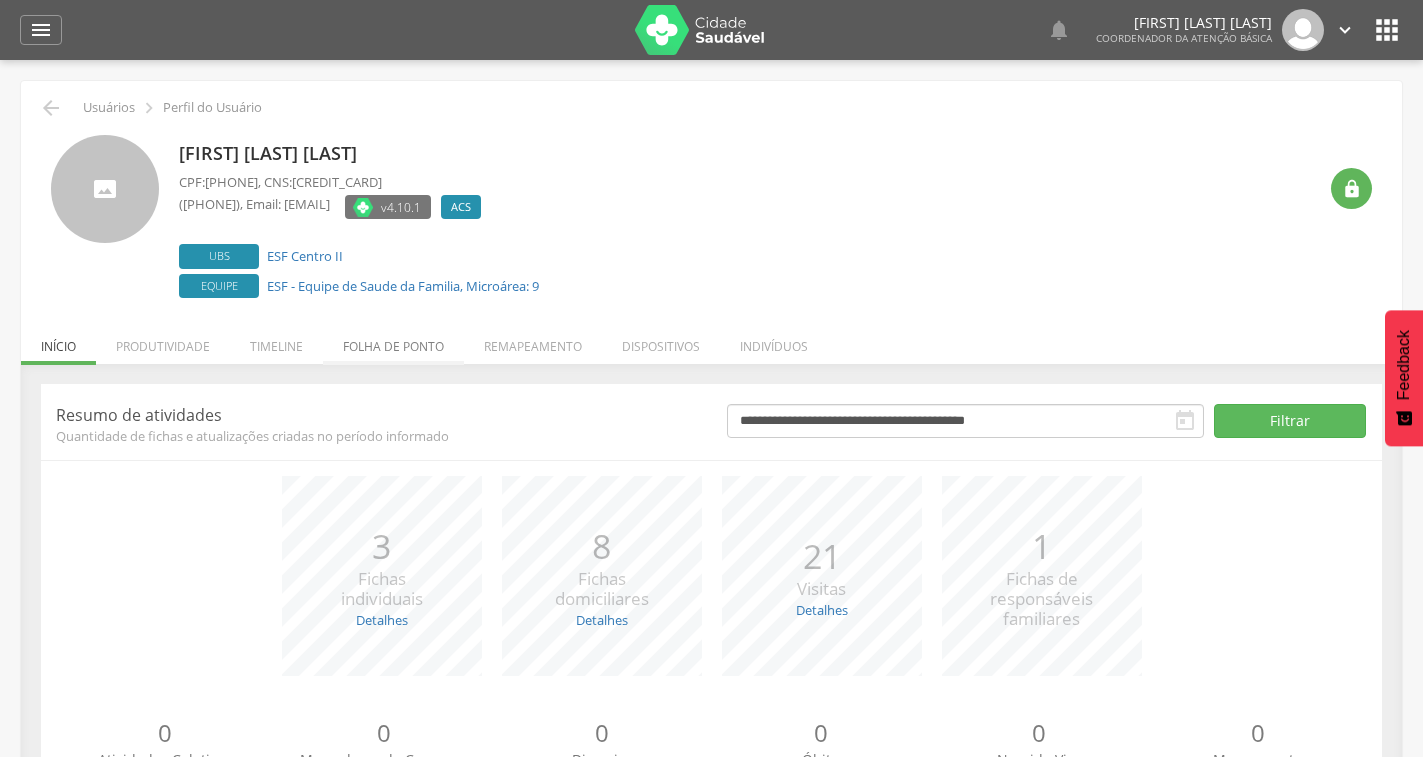 click on "Folha de ponto" at bounding box center [393, 341] 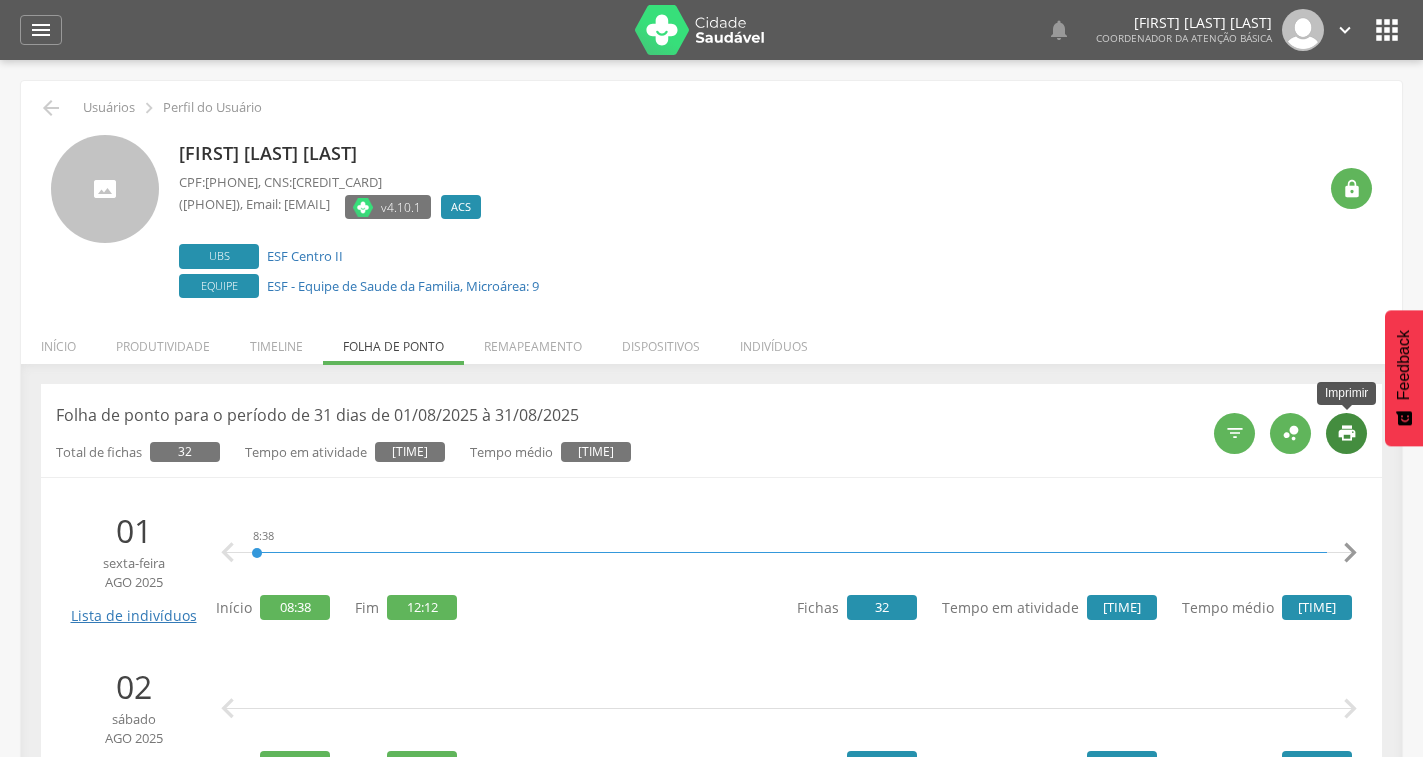 click on "" at bounding box center [1347, 433] 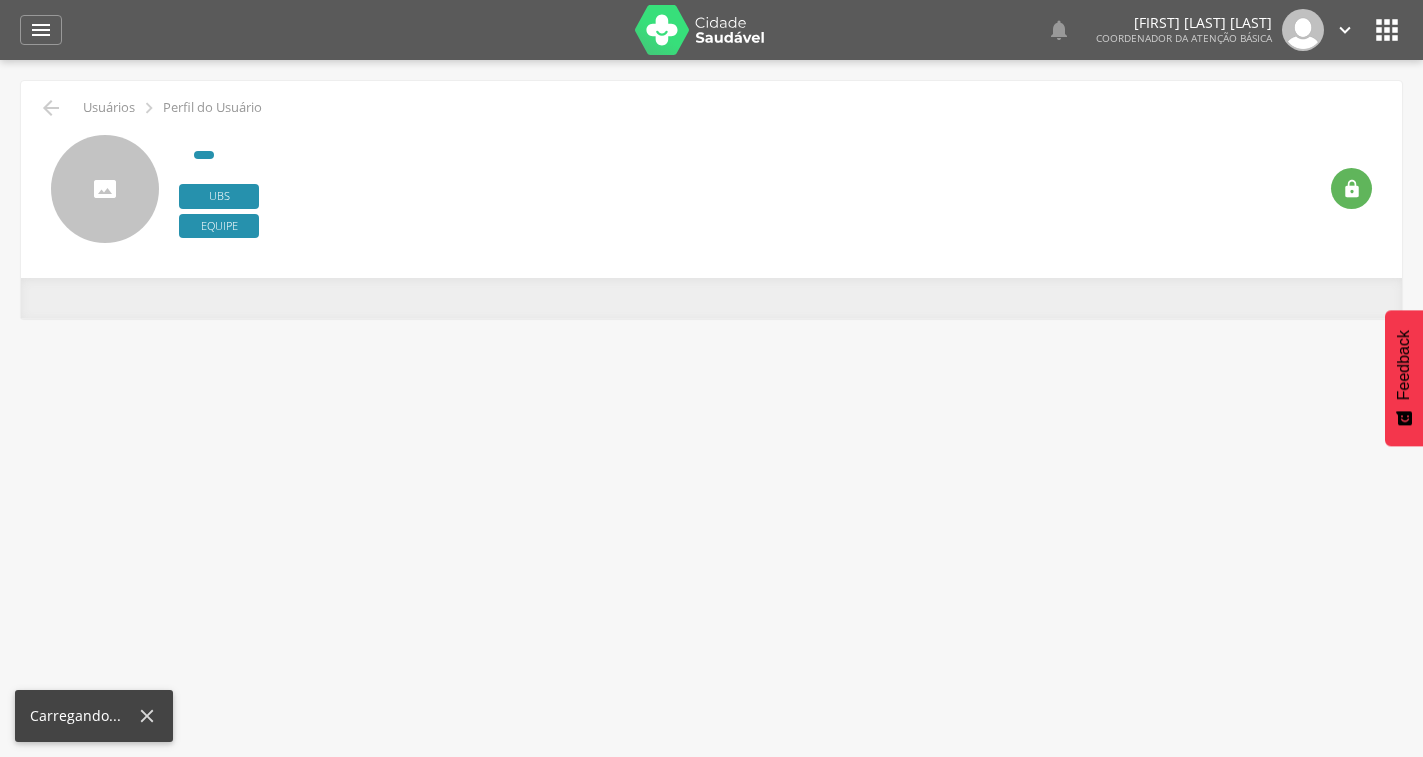 scroll, scrollTop: 0, scrollLeft: 0, axis: both 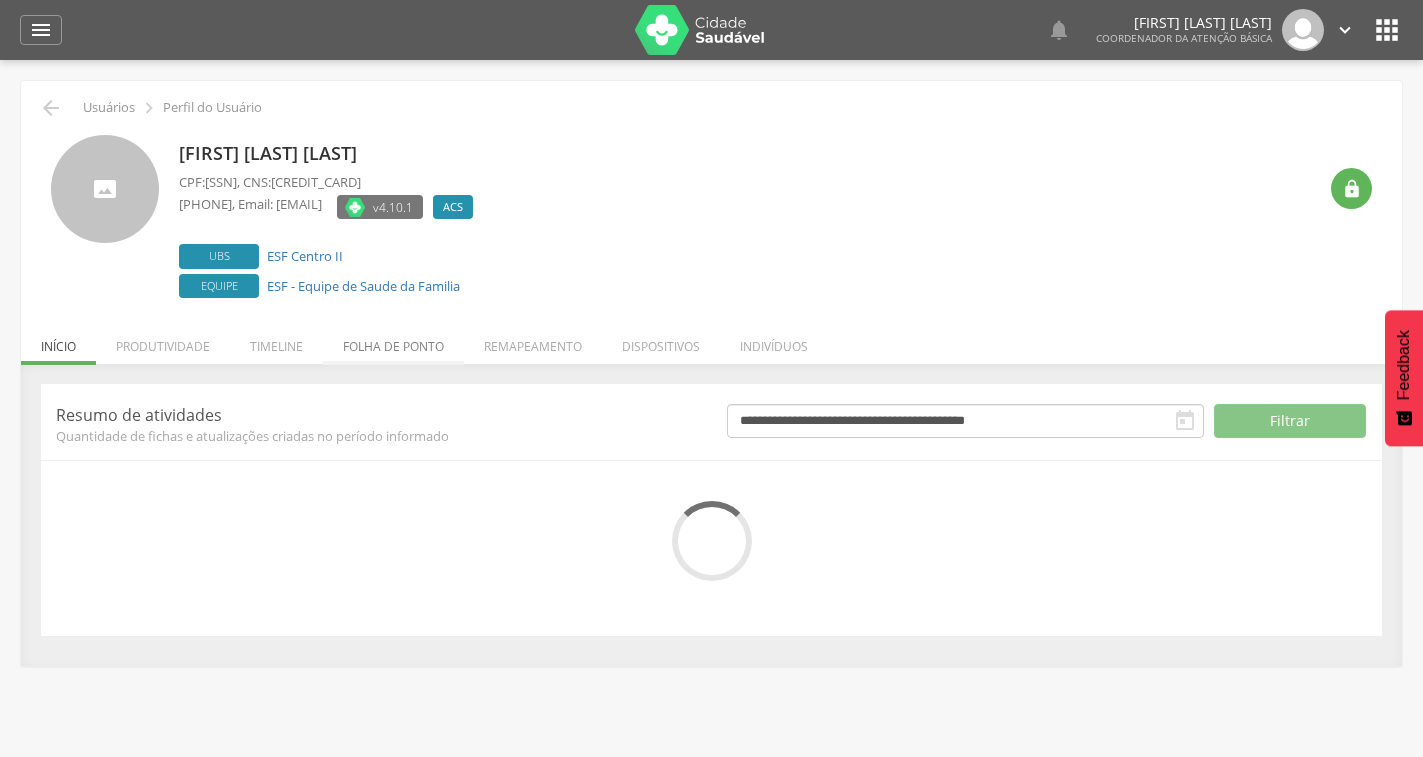 click on "Folha de ponto" at bounding box center (393, 341) 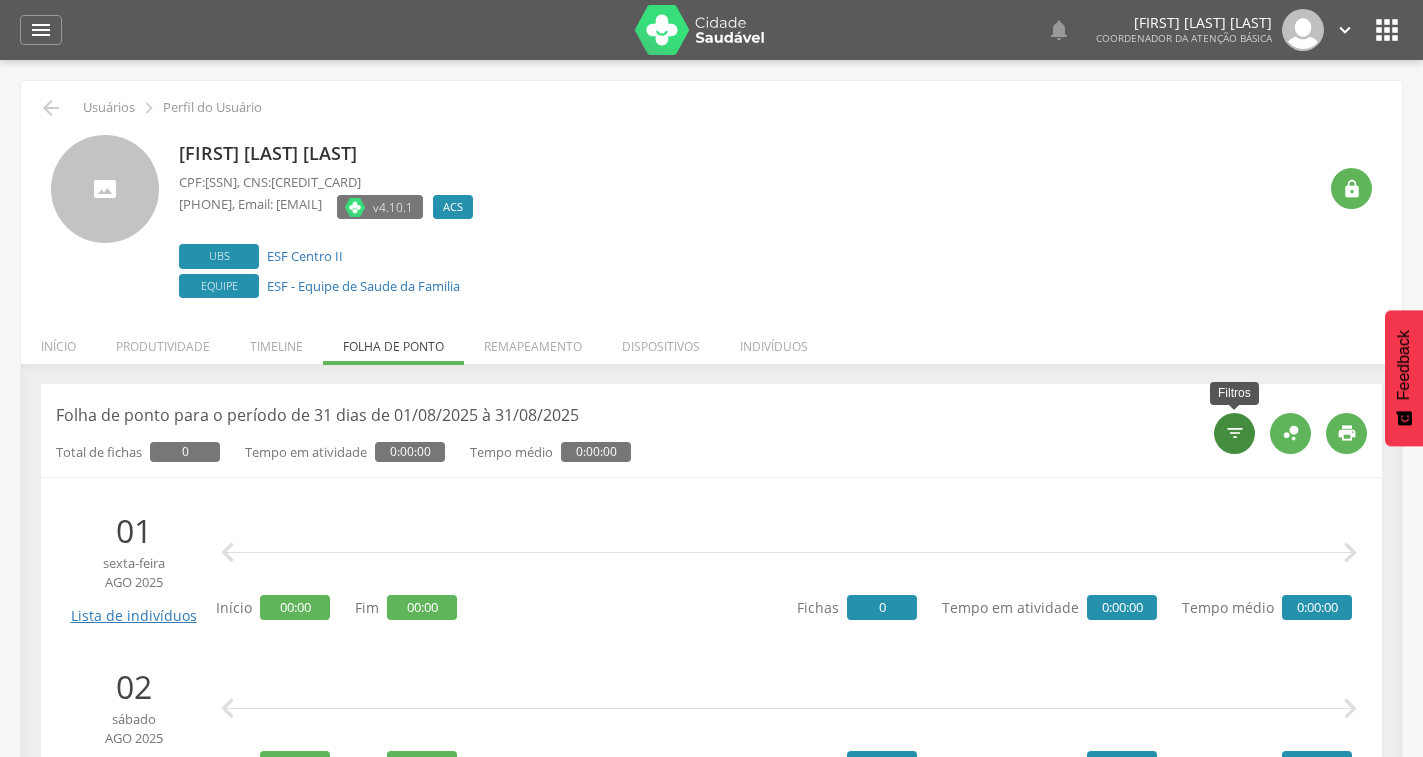 click on "" at bounding box center (1234, 433) 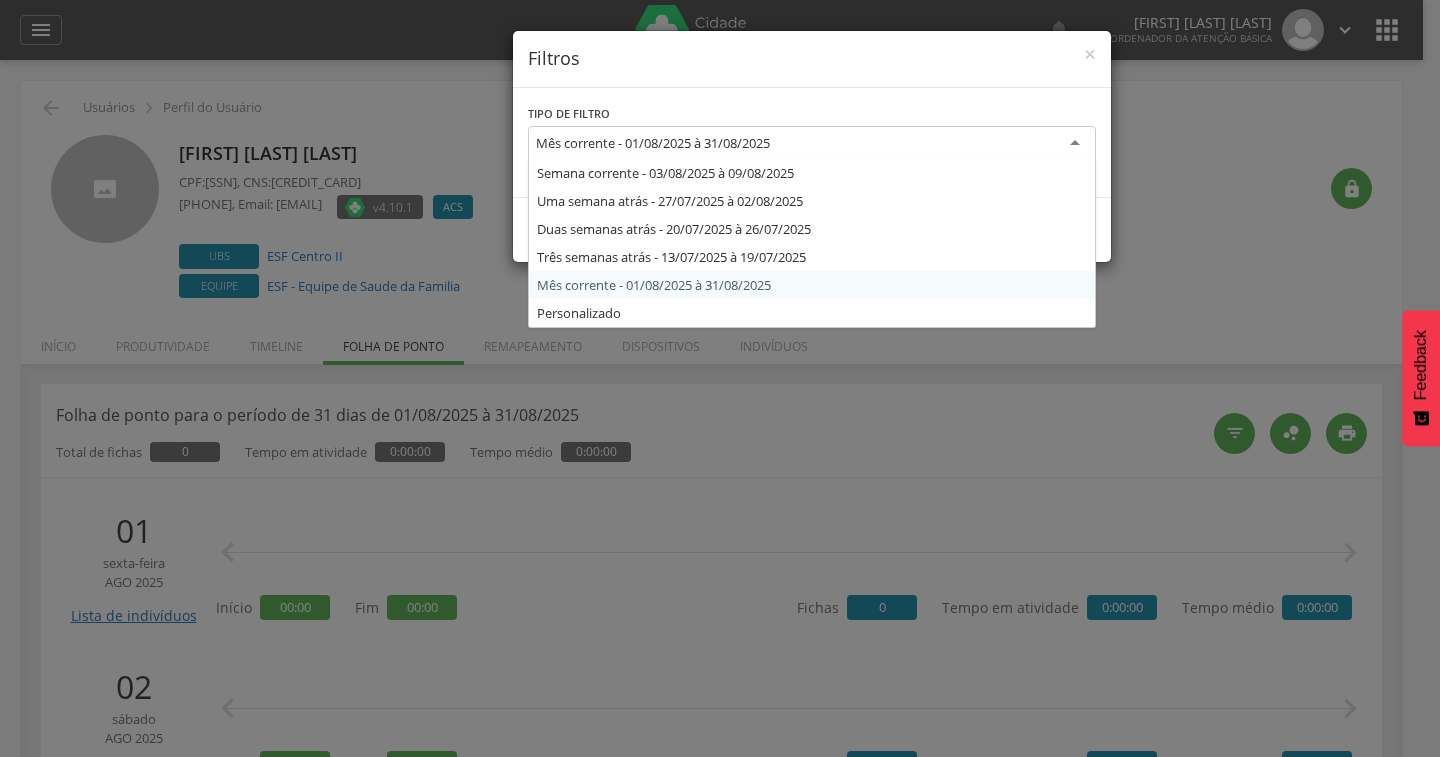 click on "Mês corrente - 01/08/2025 à 31/08/2025" at bounding box center (812, 144) 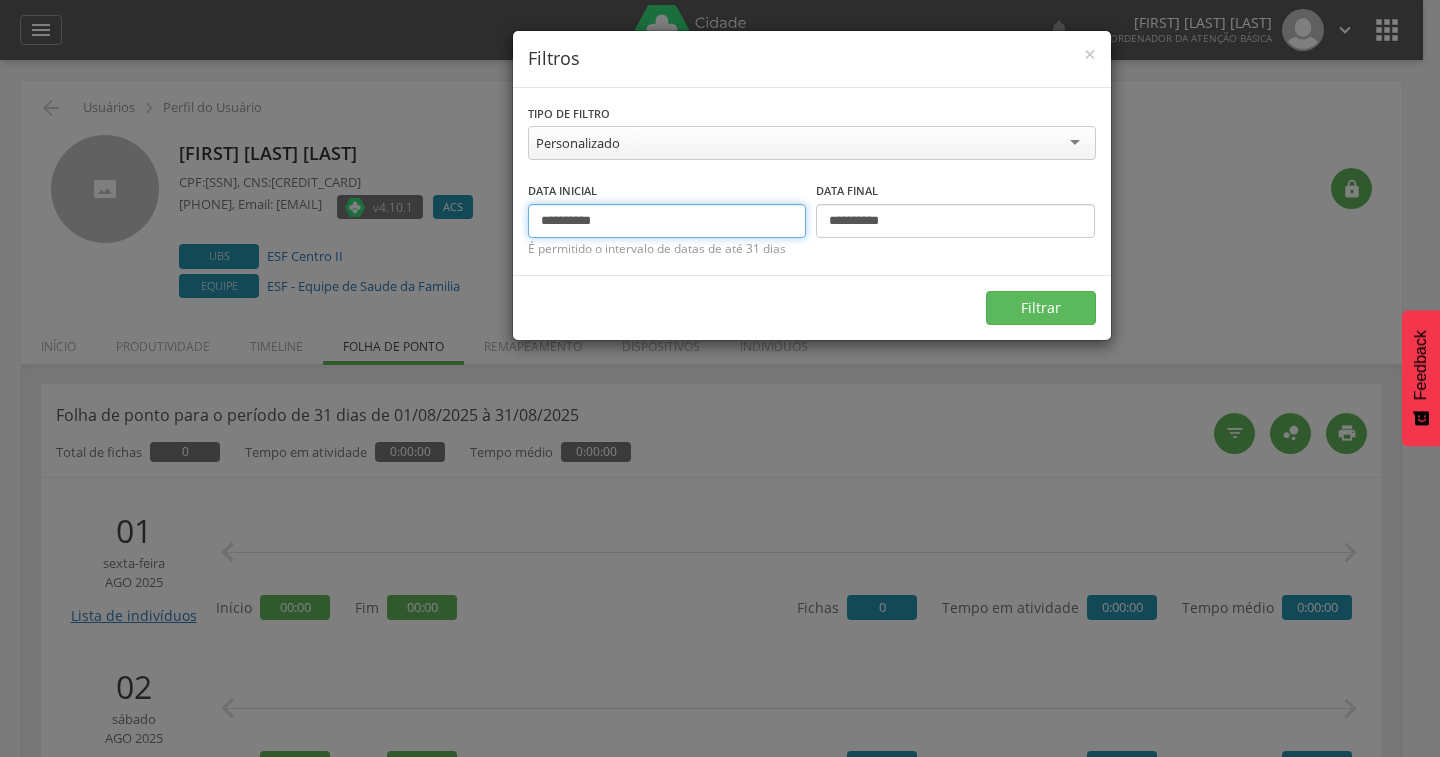 click on "**********" at bounding box center (667, 221) 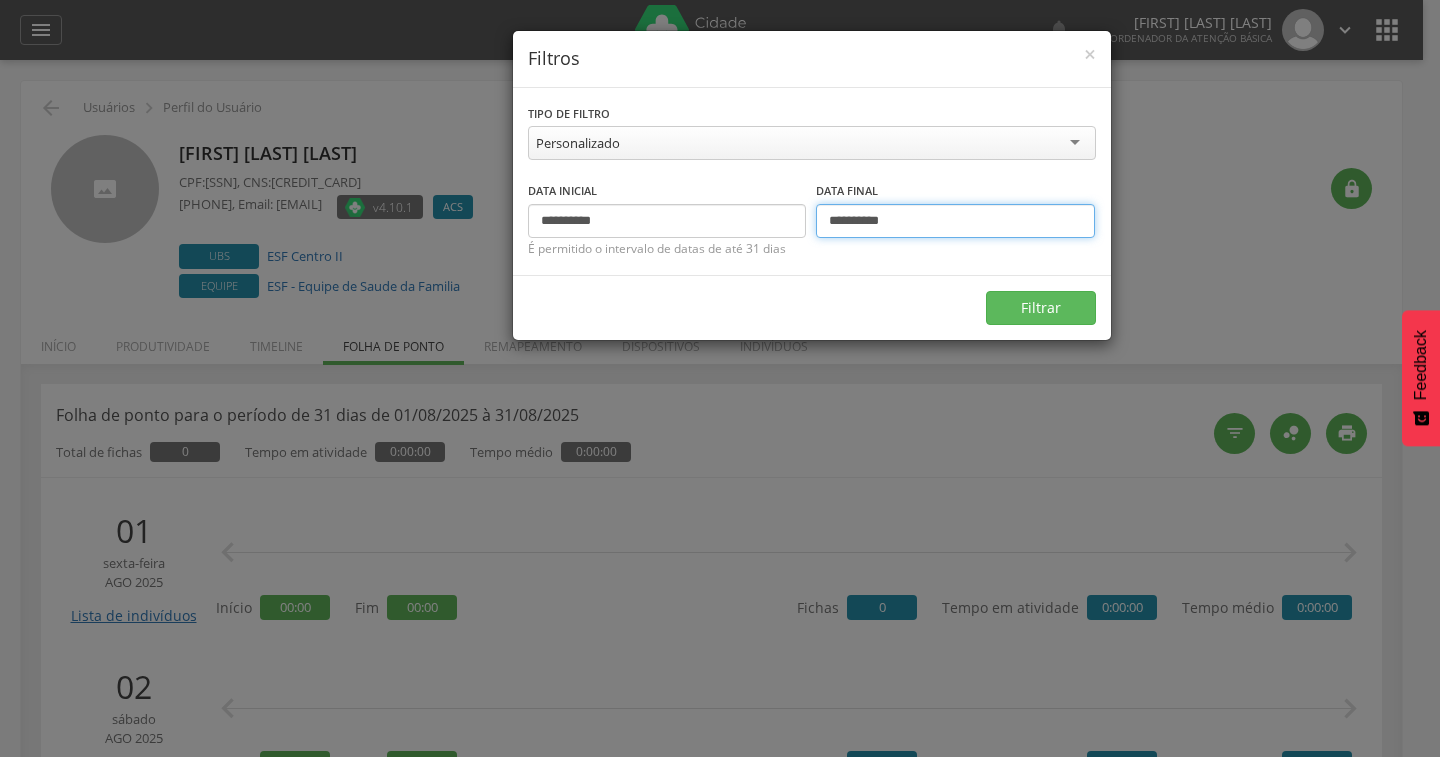 click on "**********" at bounding box center [955, 221] 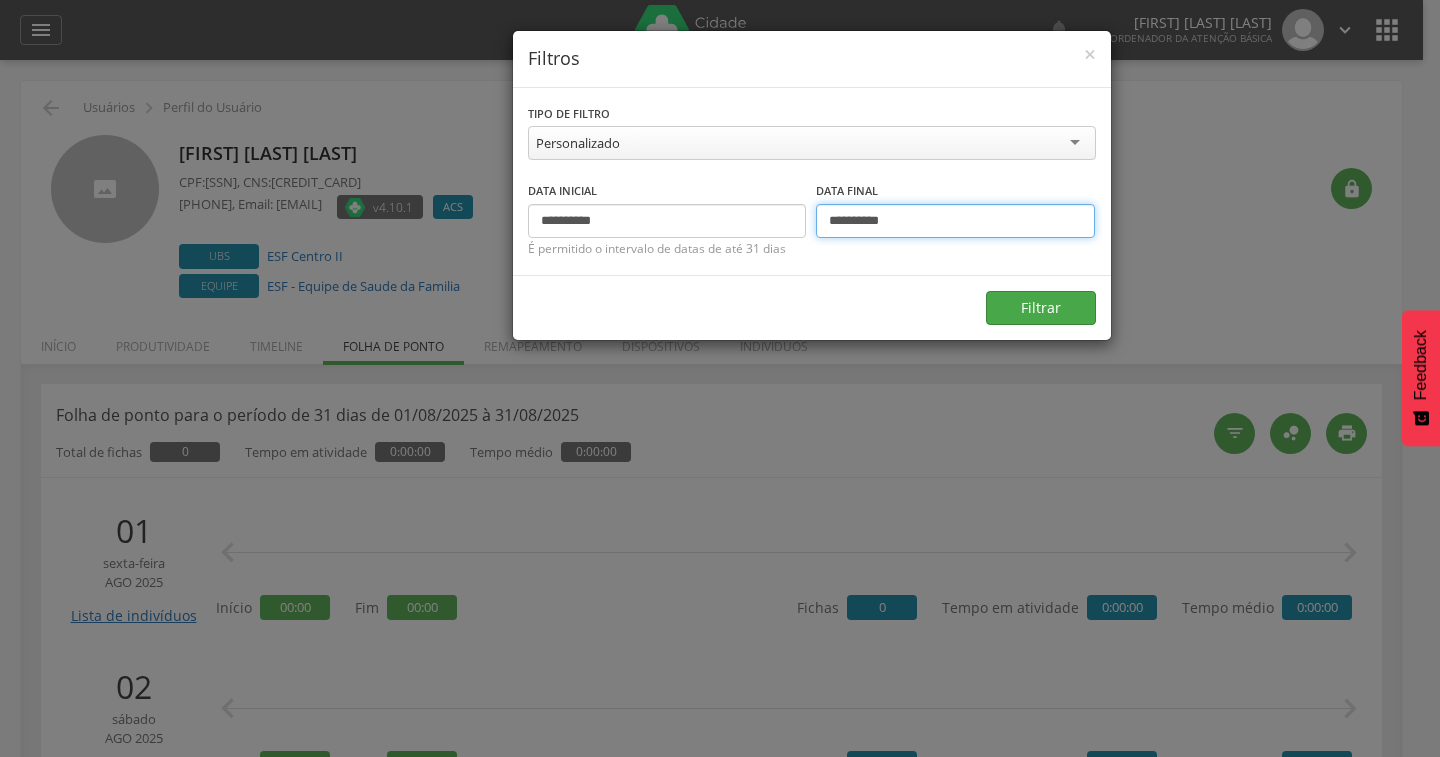 type on "**********" 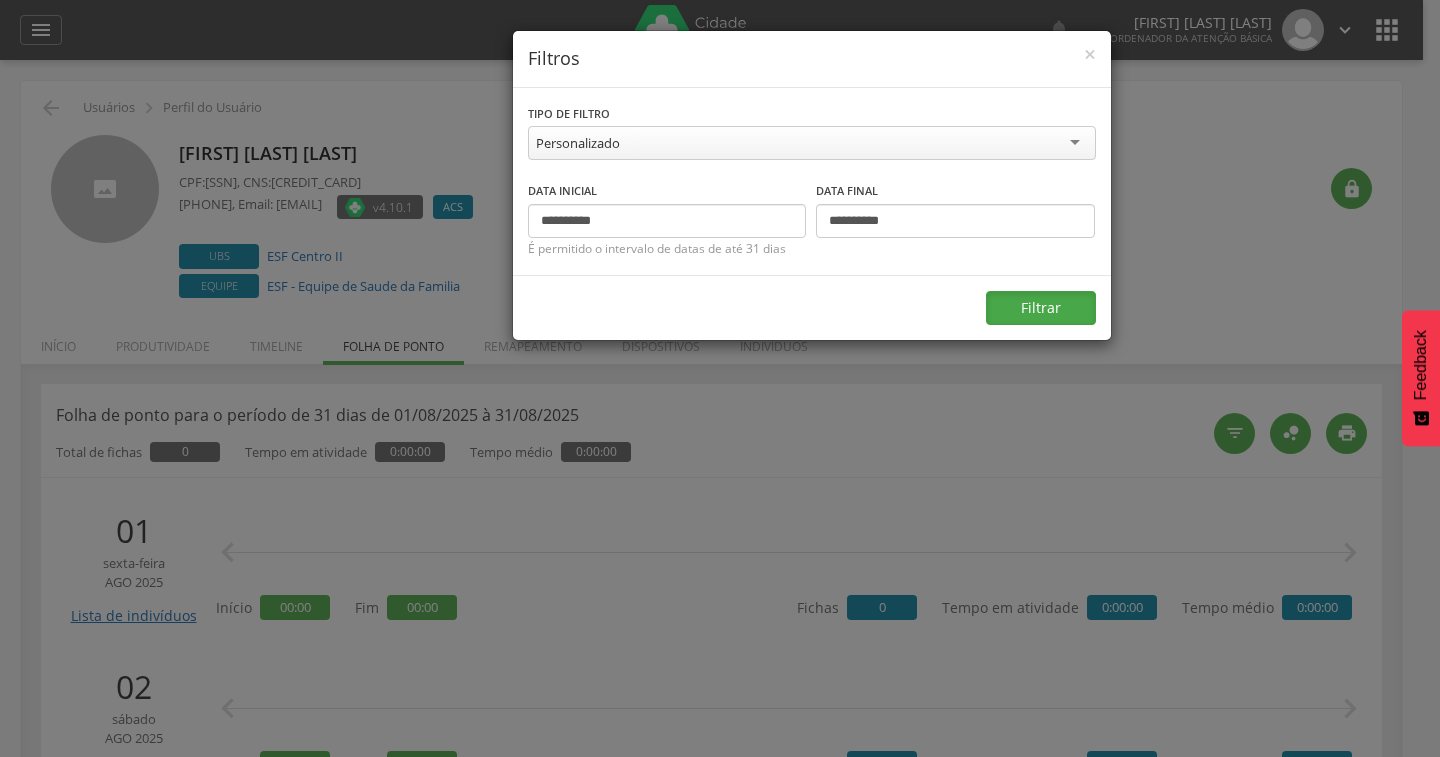 click on "Filtrar" at bounding box center (1041, 308) 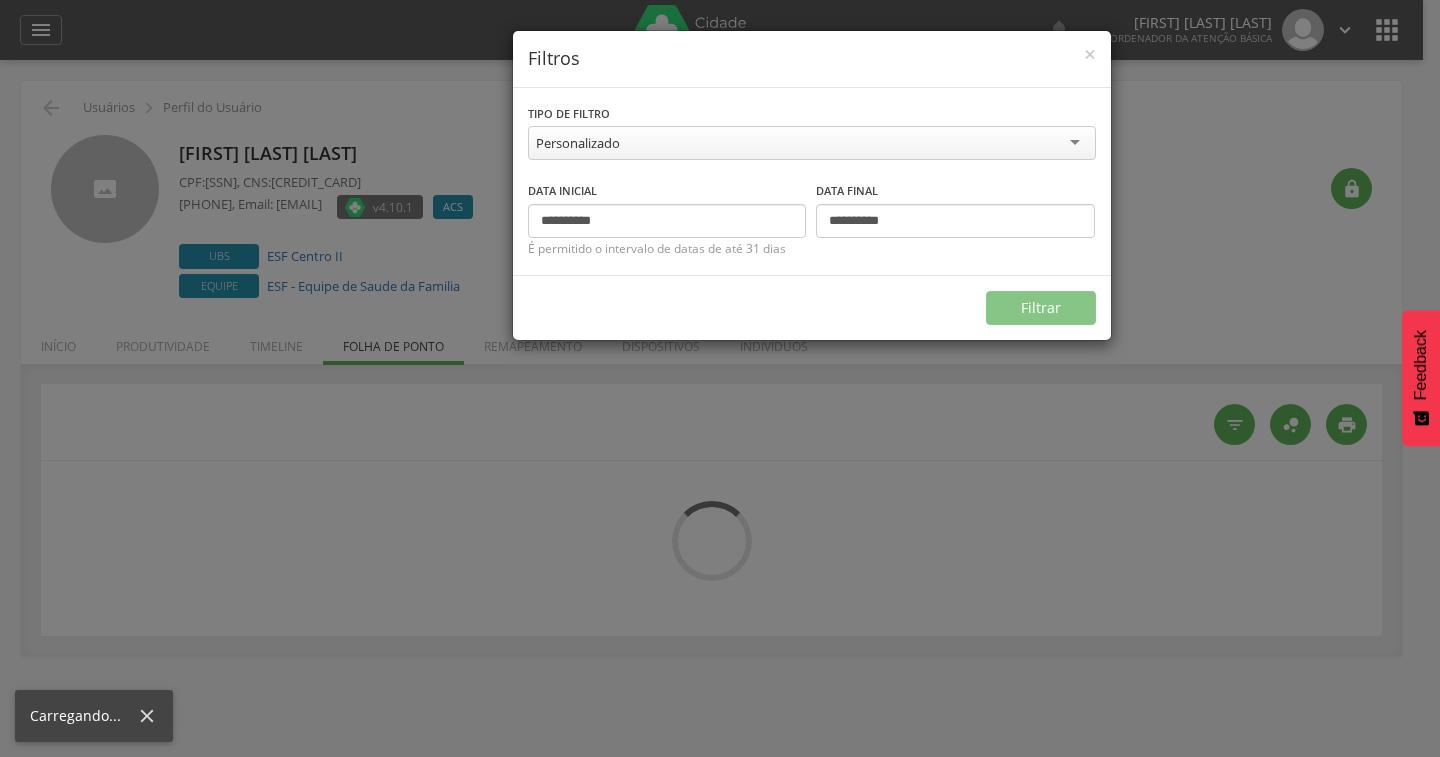 type on "**********" 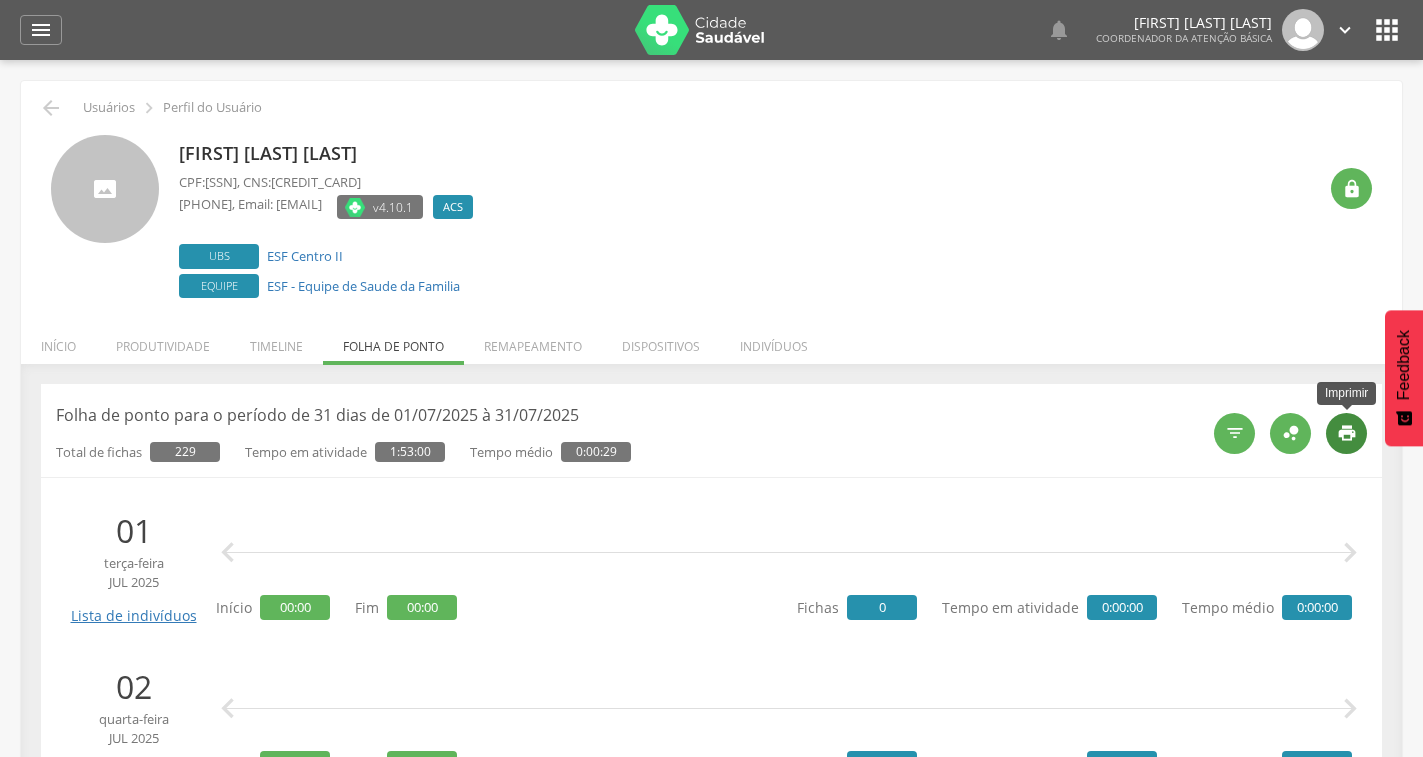 click on "" at bounding box center [1347, 433] 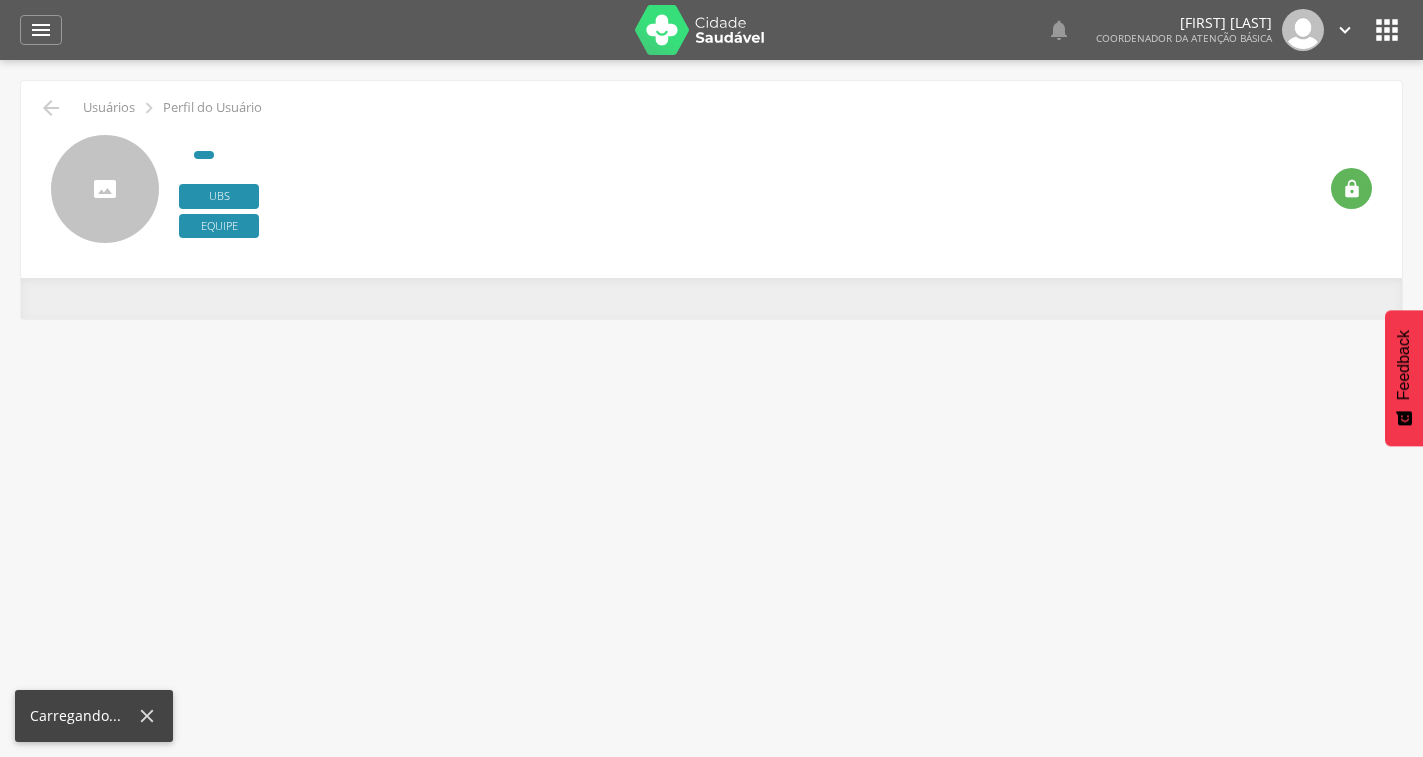 scroll, scrollTop: 0, scrollLeft: 0, axis: both 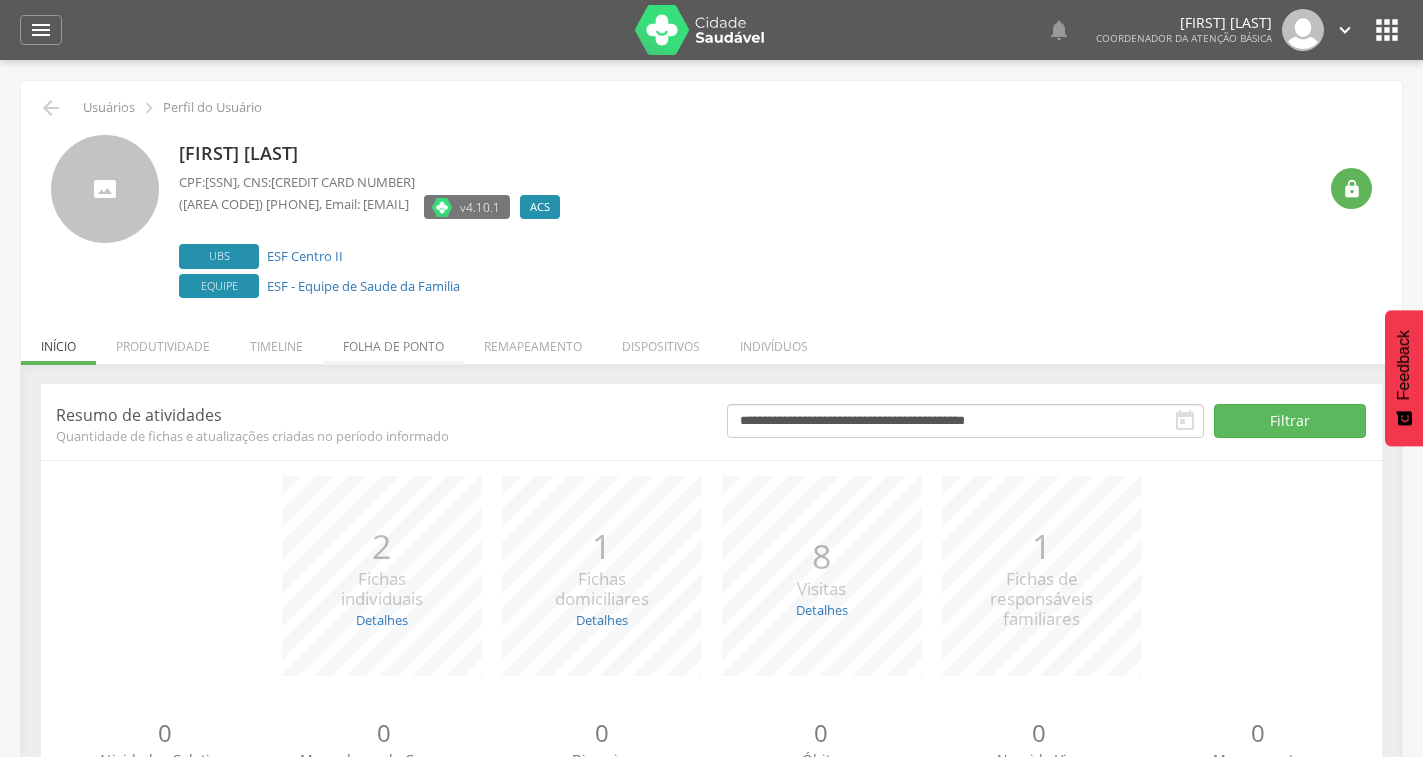 click on "Folha de ponto" at bounding box center (393, 341) 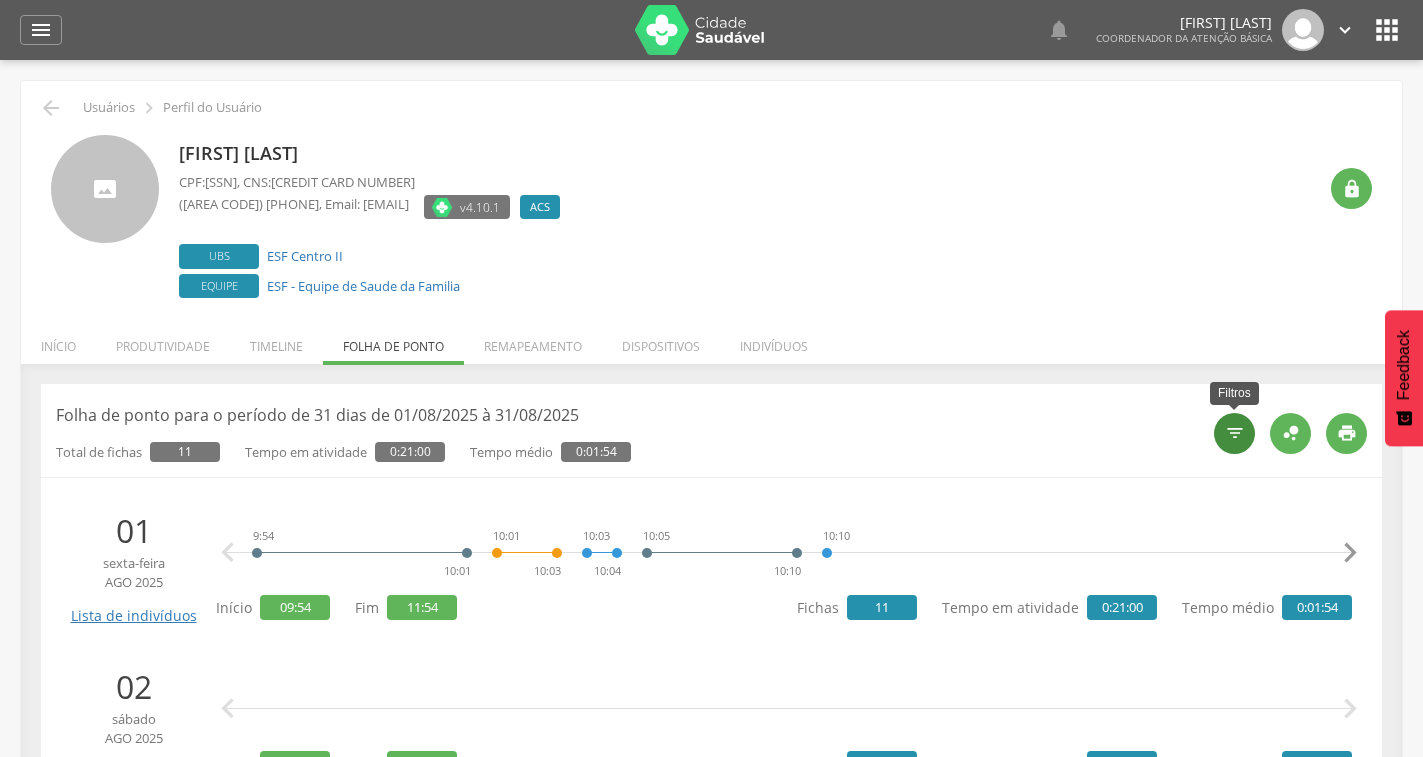 click on "" at bounding box center [1235, 433] 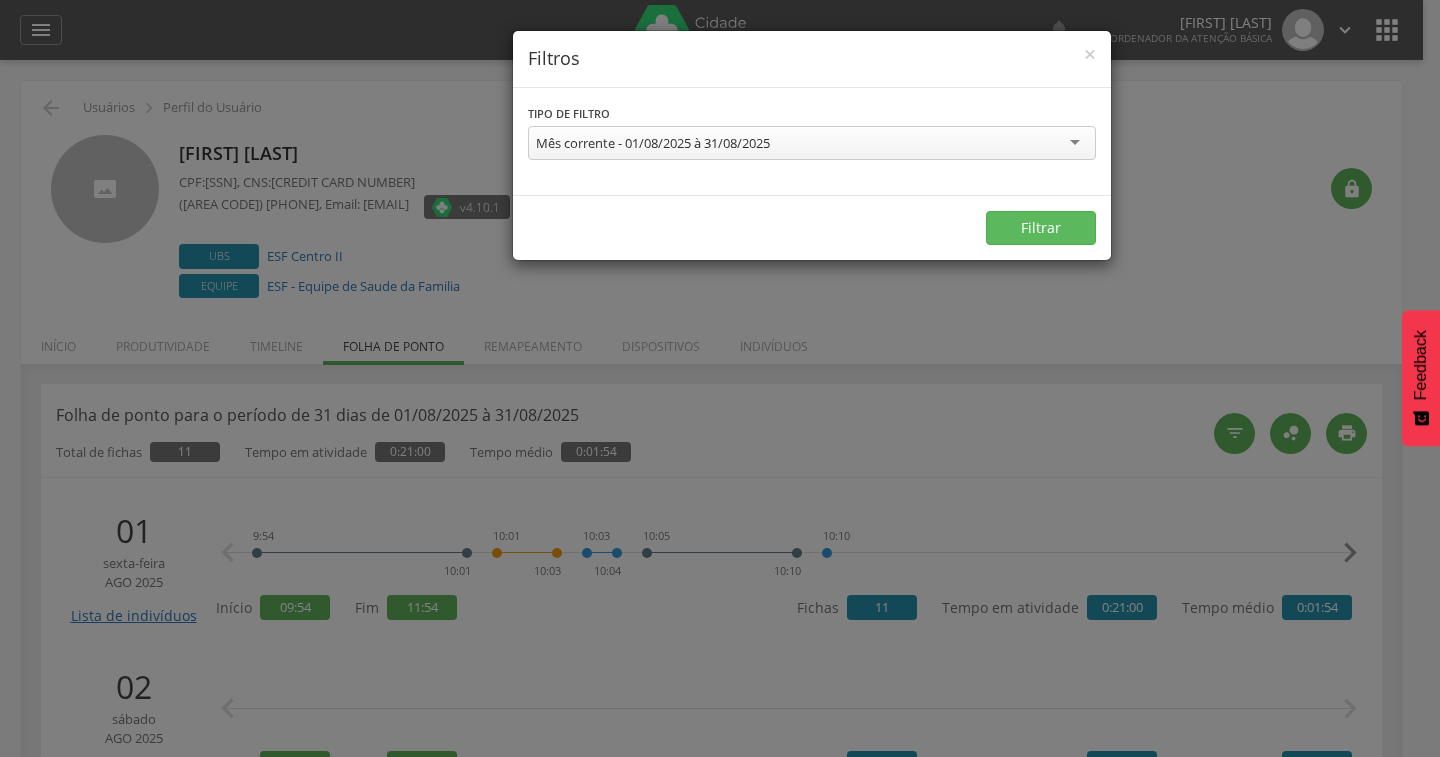 click on "Mês corrente - 01/08/2025 à 31/08/2025" at bounding box center [812, 143] 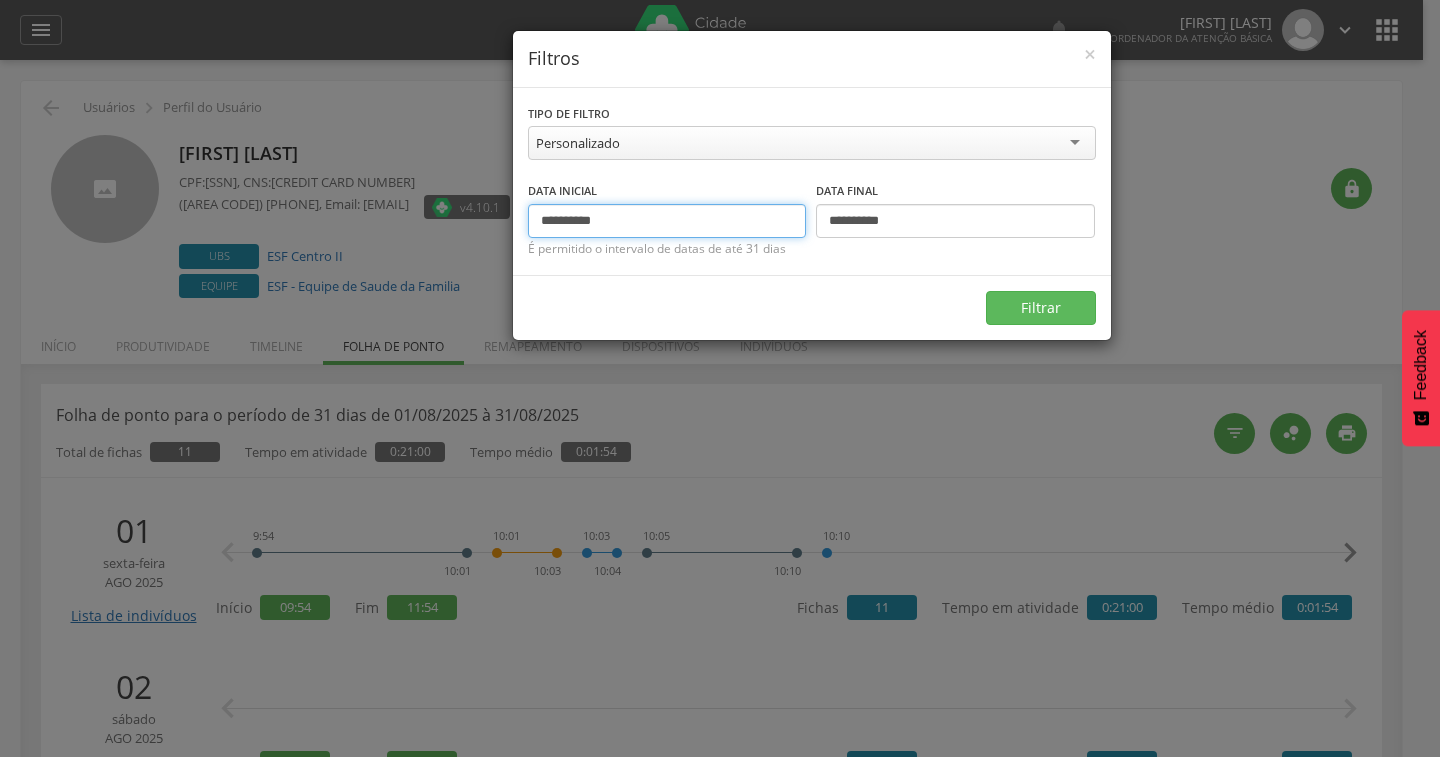 click on "**********" at bounding box center [667, 221] 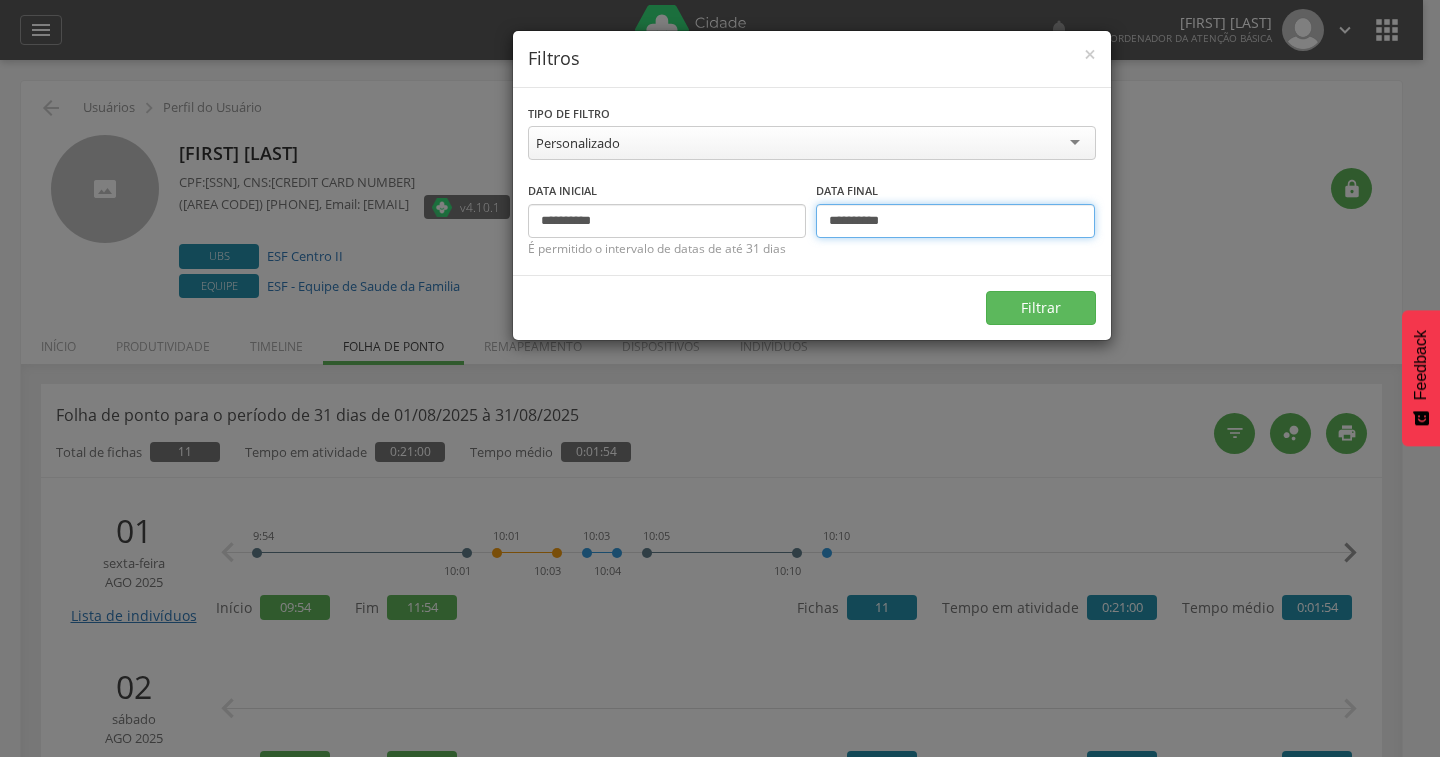 click on "**********" at bounding box center (955, 221) 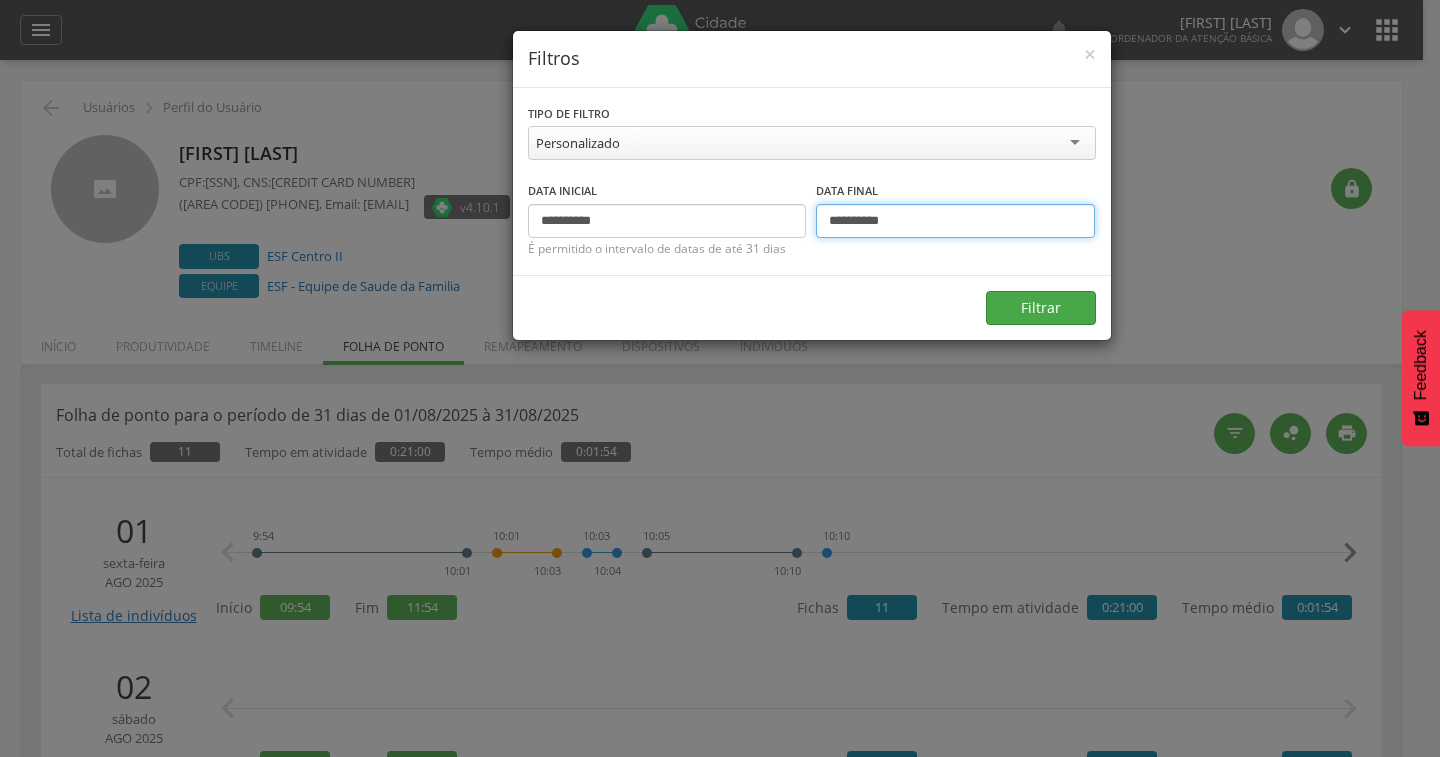 type on "**********" 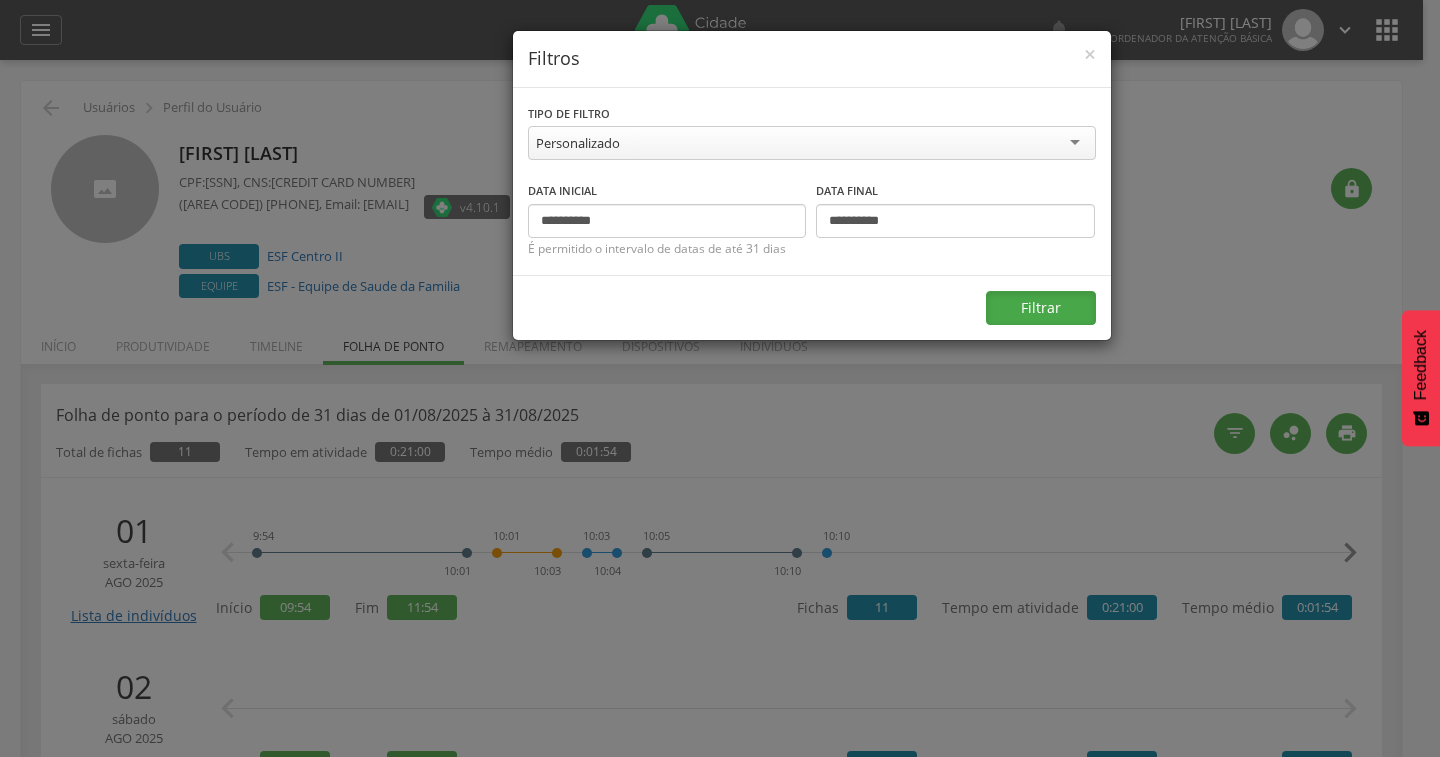 click on "Filtrar" at bounding box center (1041, 308) 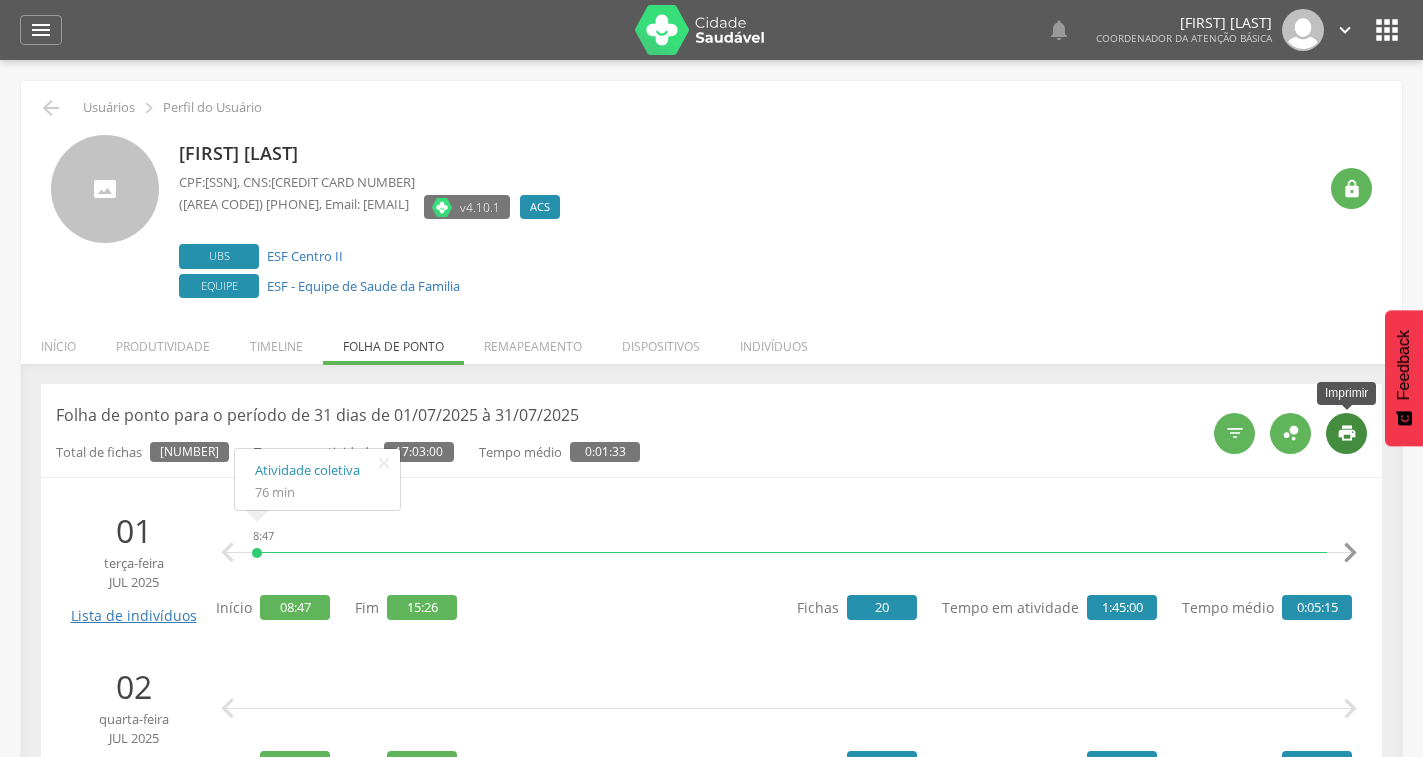 click on "" at bounding box center [1346, 433] 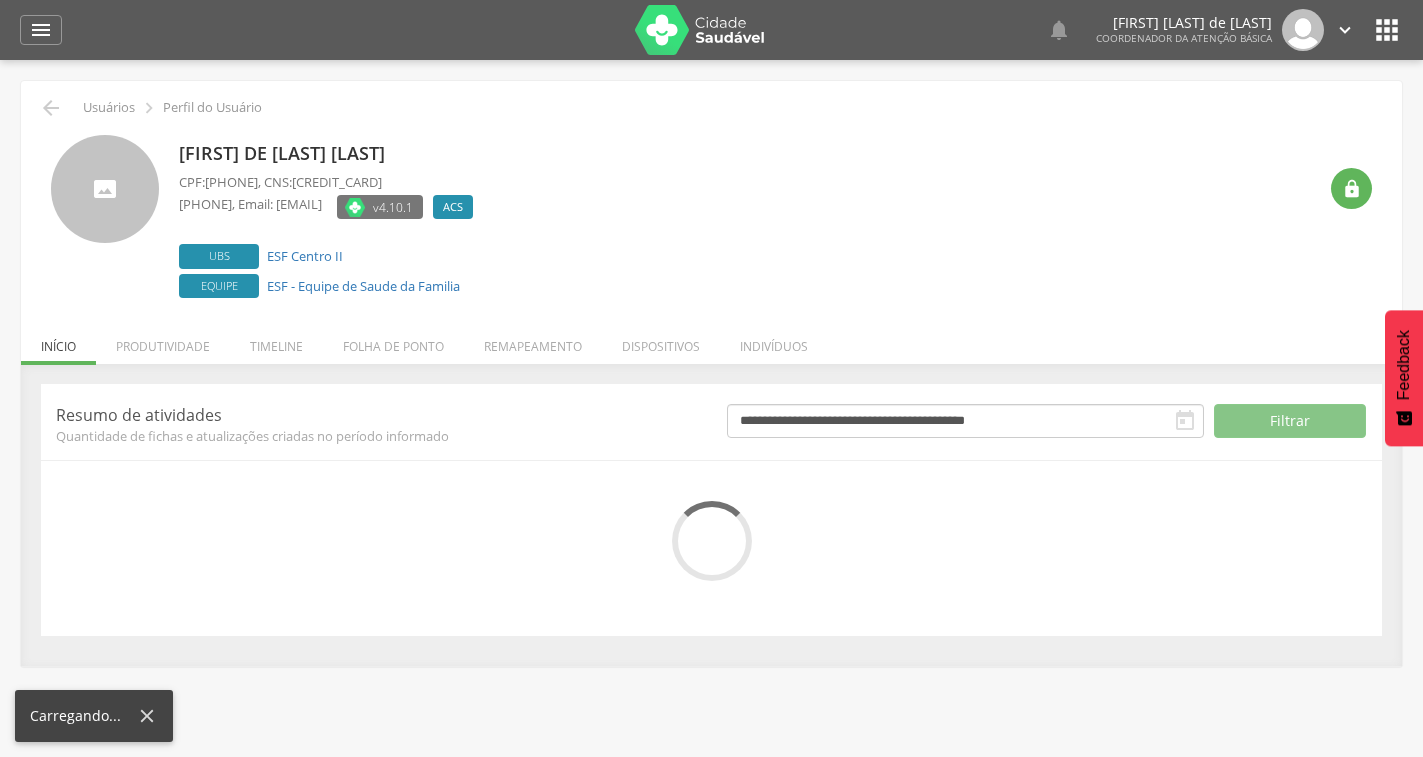 scroll, scrollTop: 0, scrollLeft: 0, axis: both 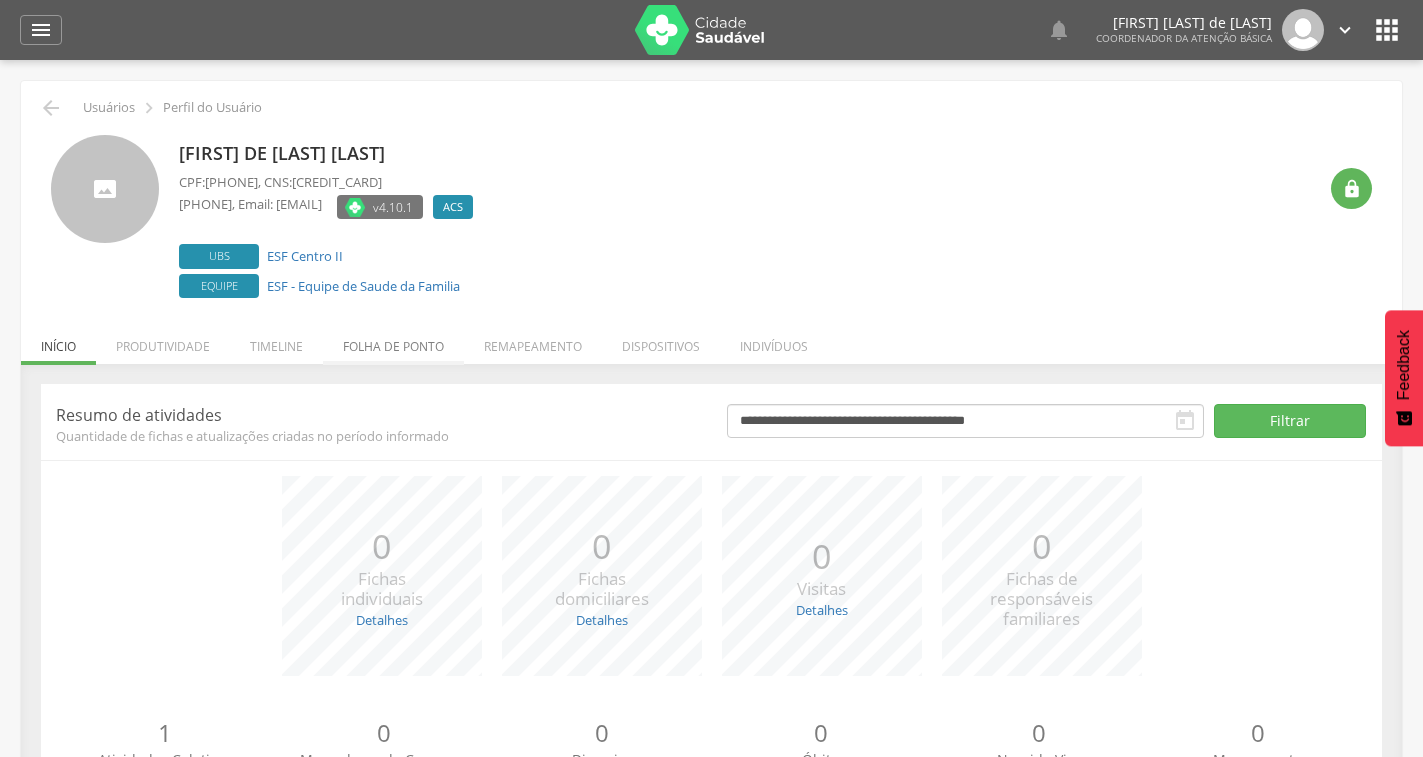 click on "Folha de ponto" at bounding box center [393, 341] 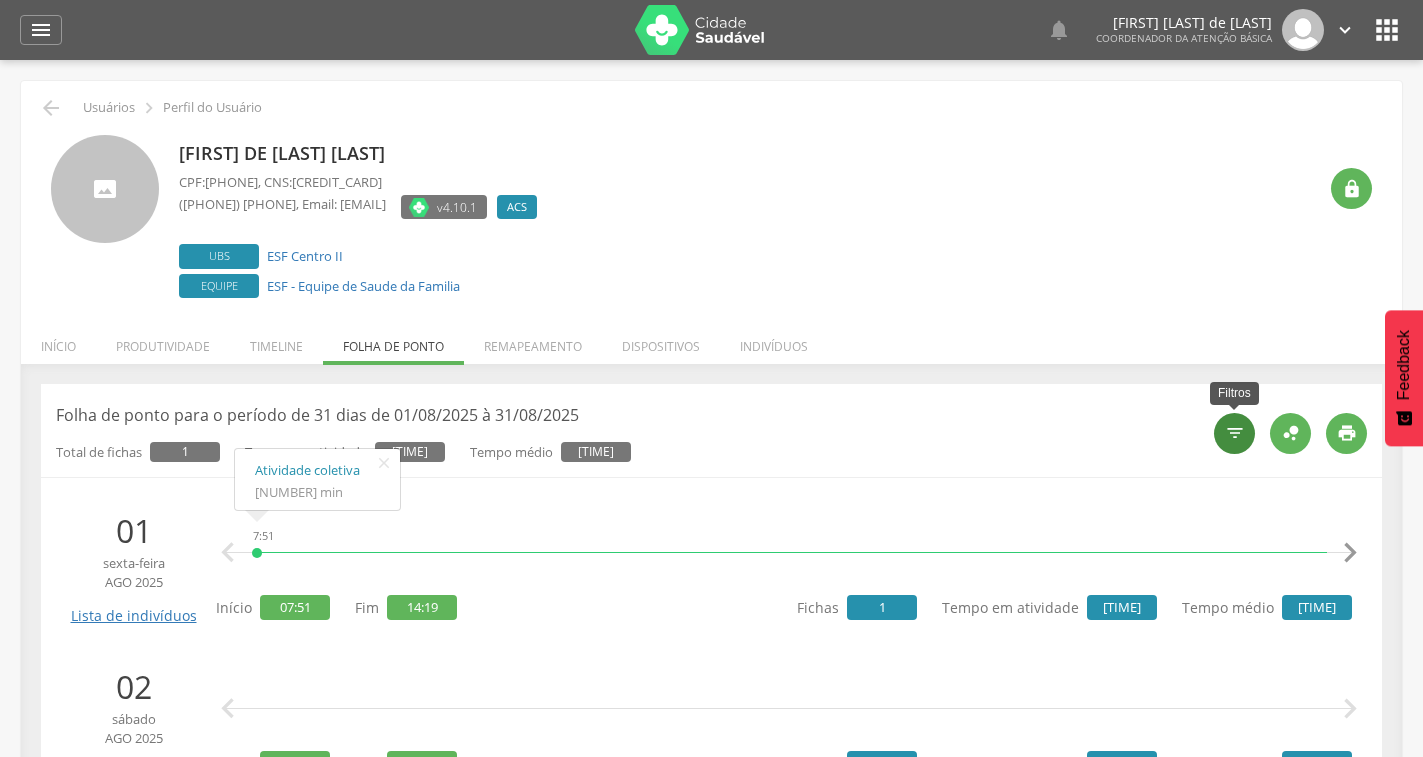 click on "" at bounding box center [1234, 433] 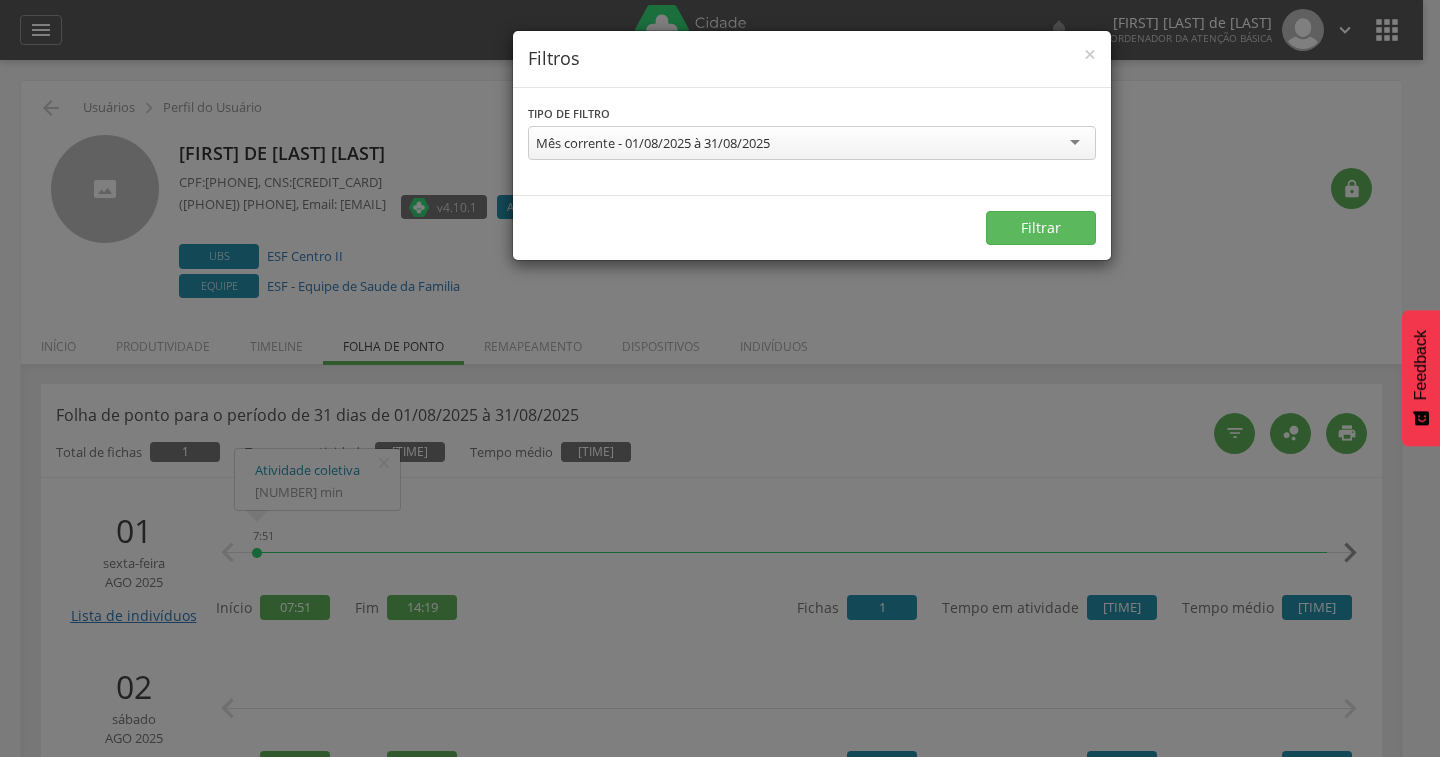 click on "Mês corrente - 01/08/2025 à 31/08/2025" at bounding box center (812, 143) 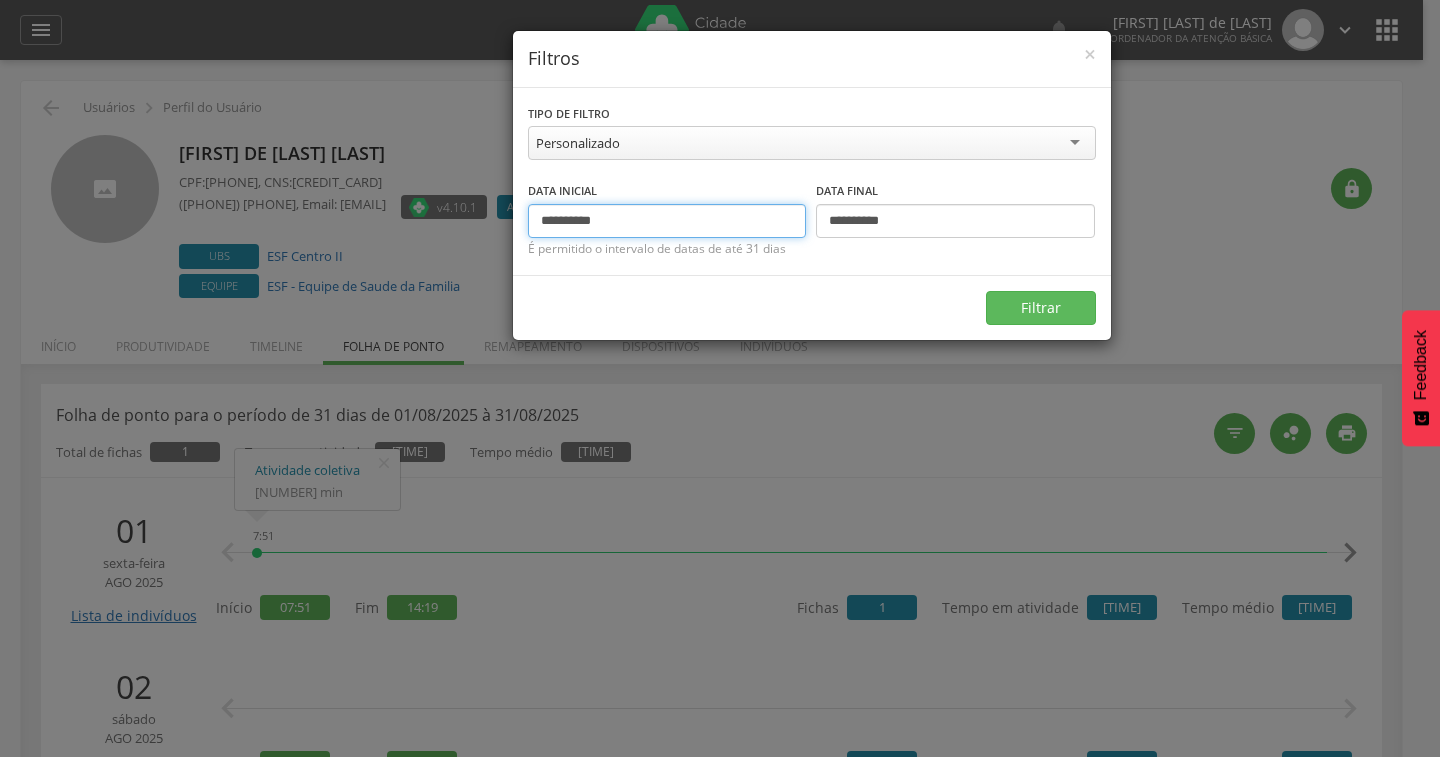 click on "**********" at bounding box center (667, 221) 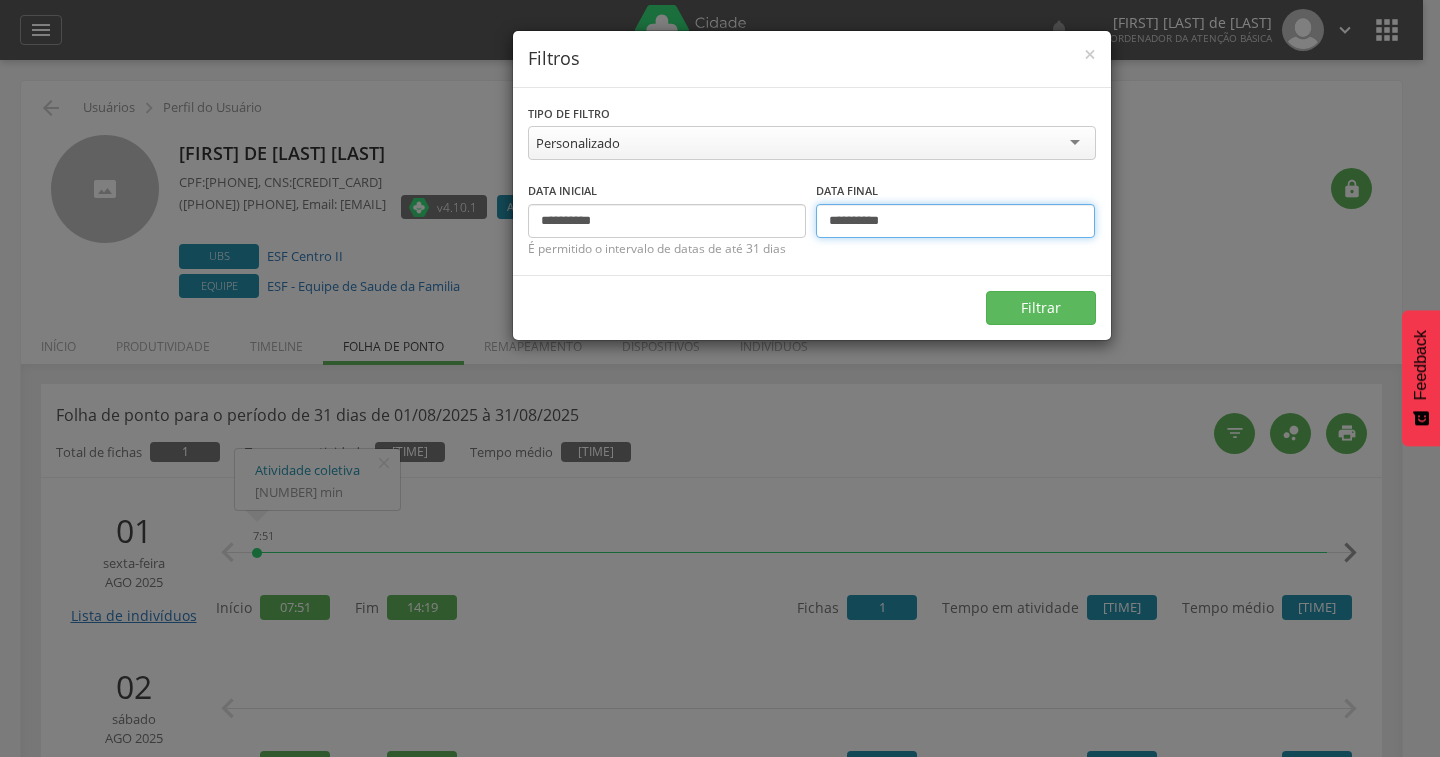 click on "**********" at bounding box center [955, 221] 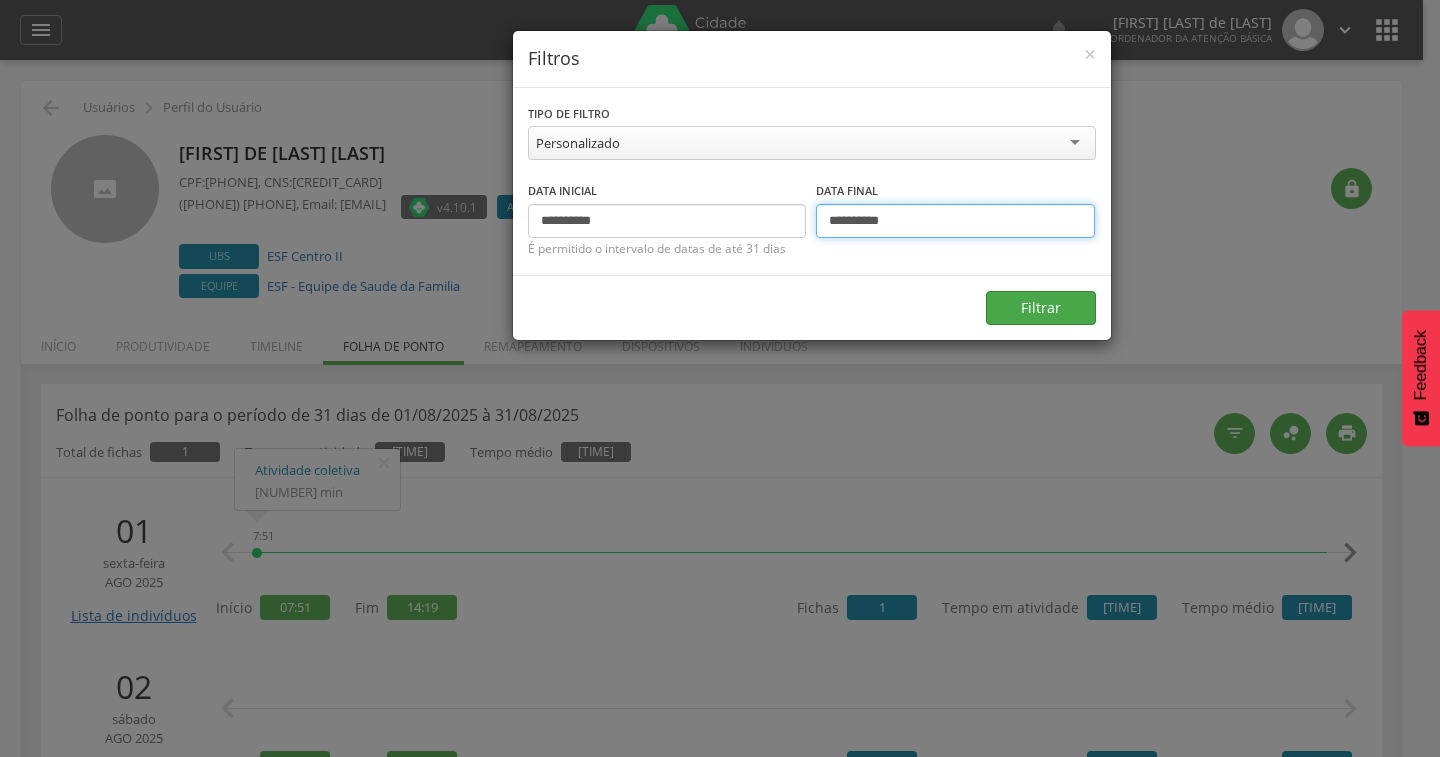 type on "**********" 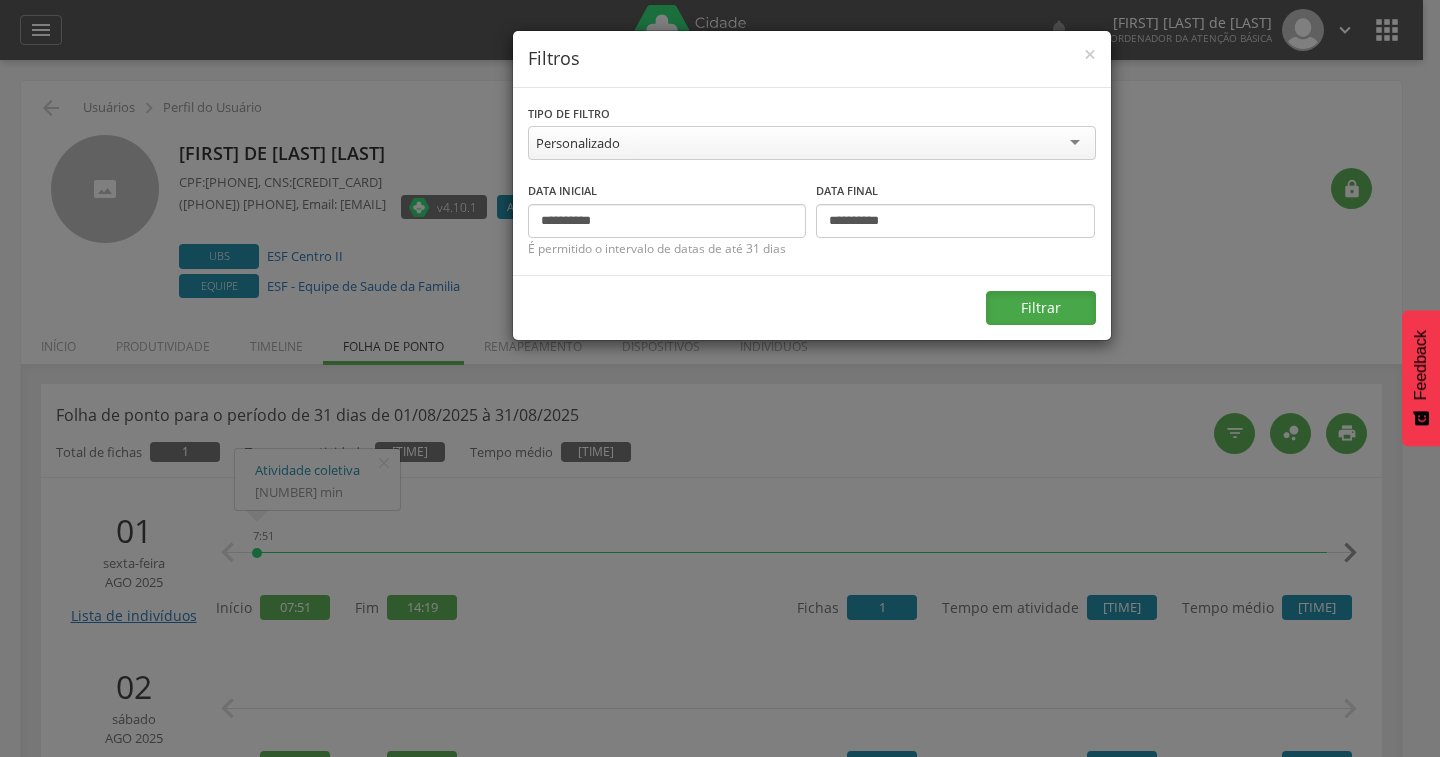 click on "Filtrar" at bounding box center [1041, 308] 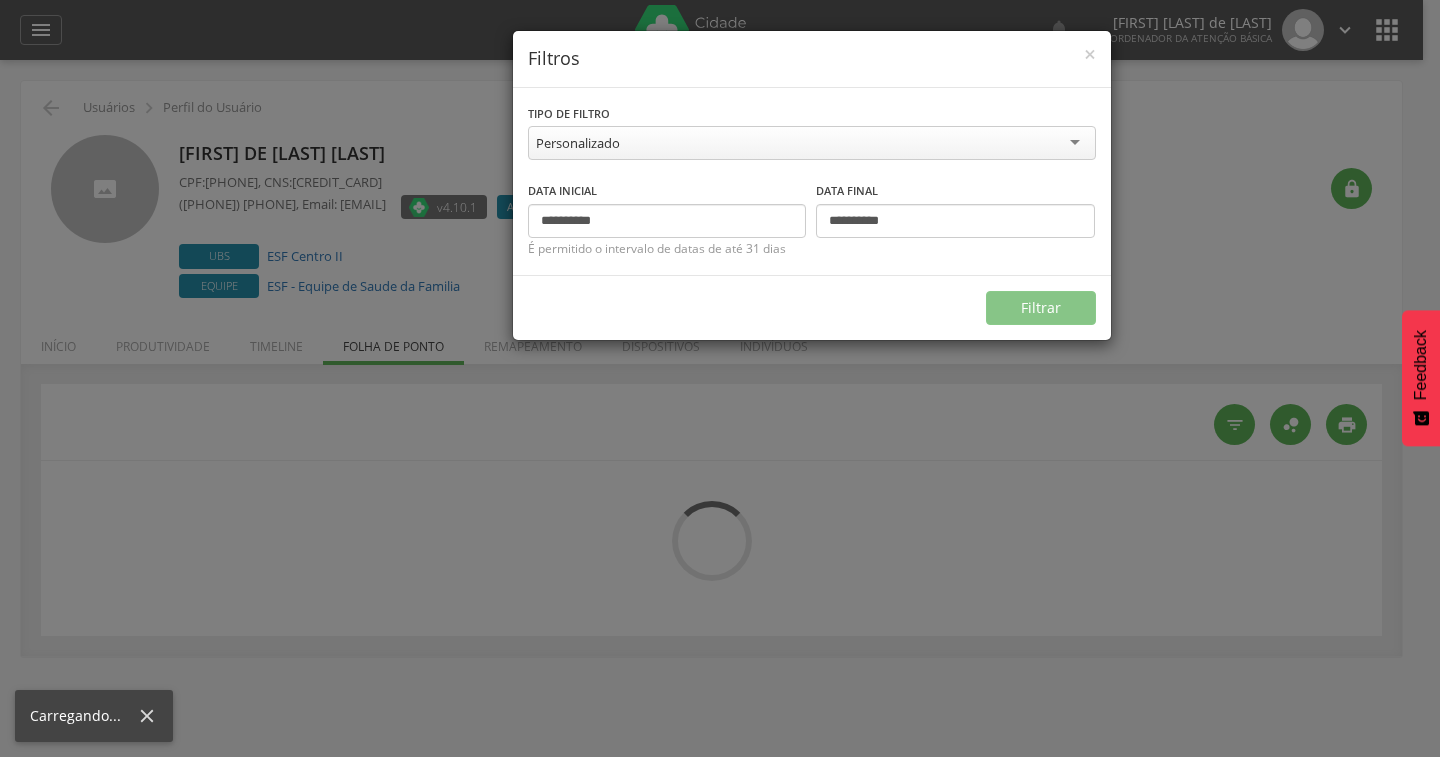 type on "**********" 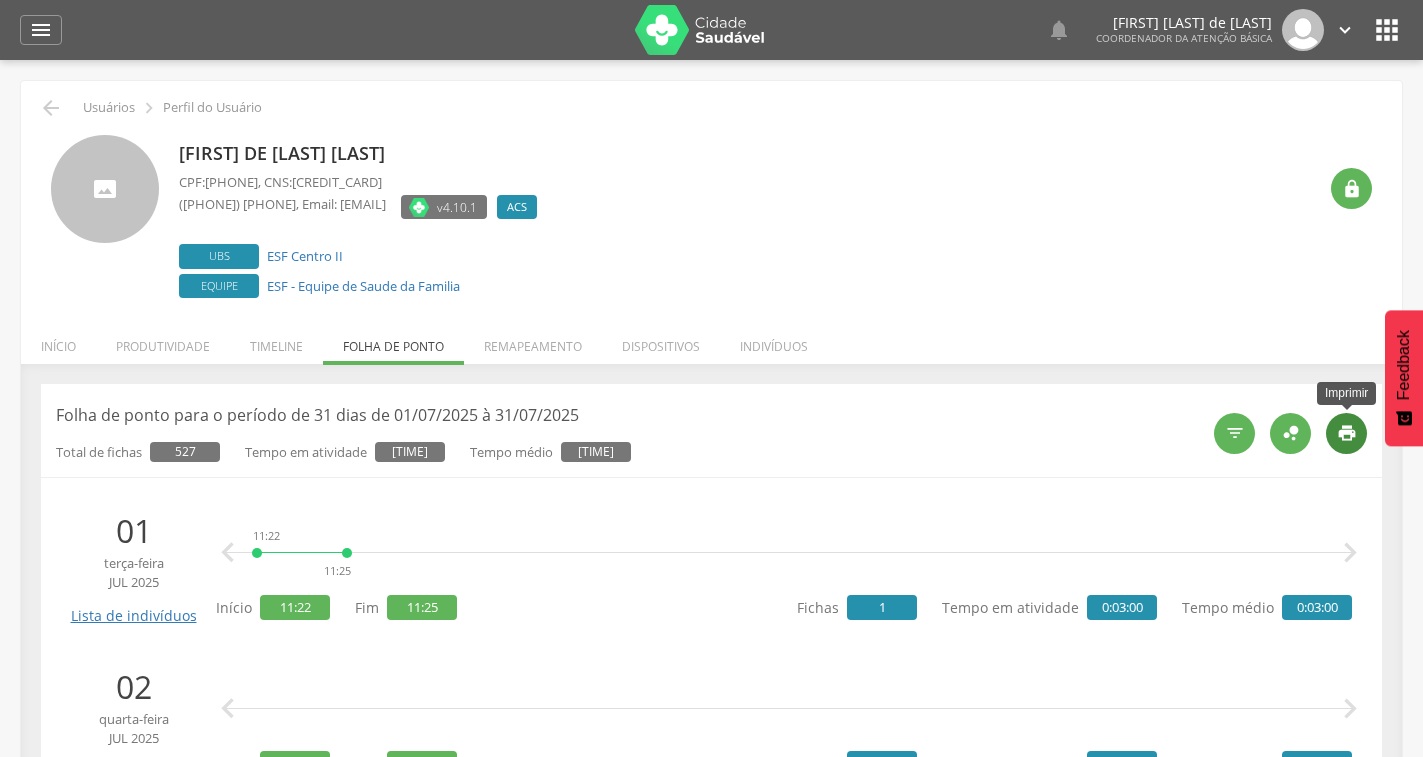 click on "" at bounding box center [1346, 433] 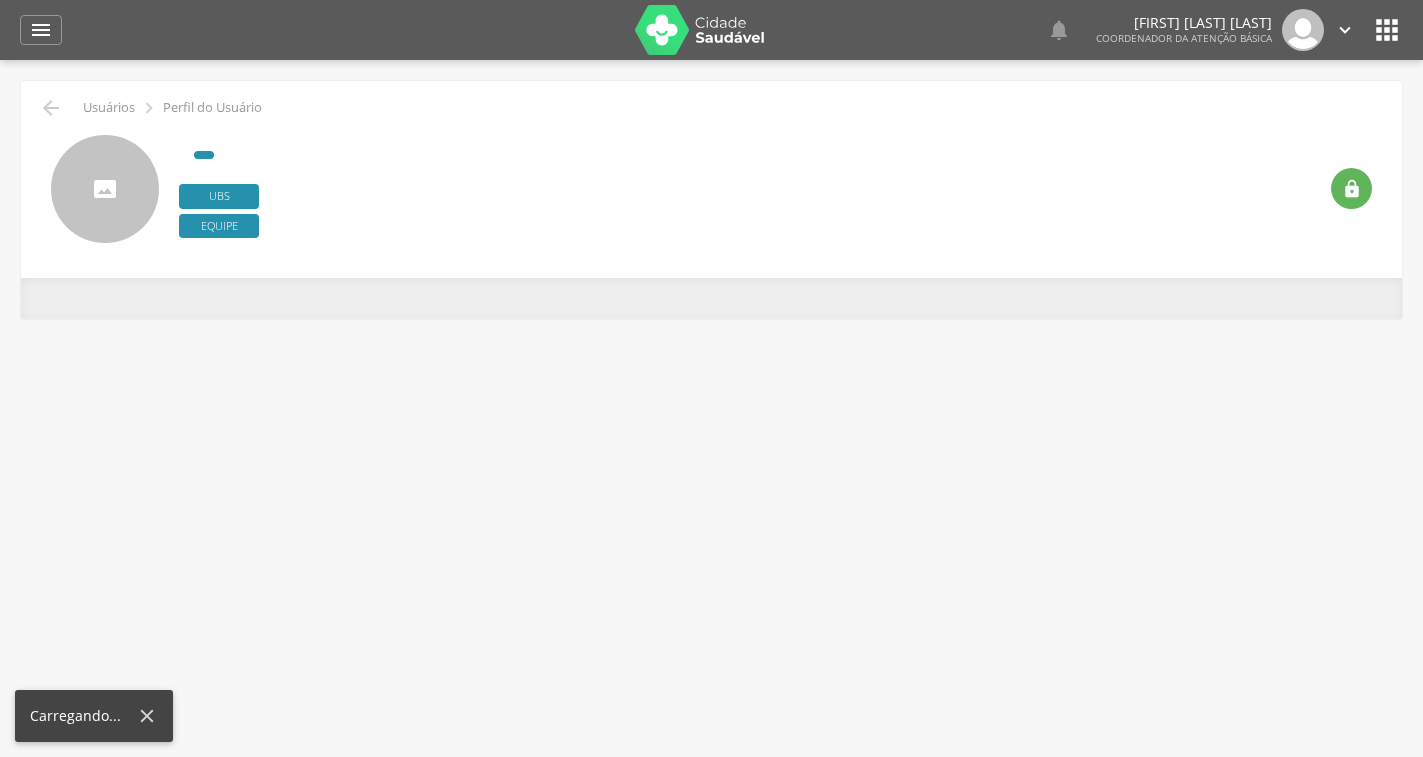scroll, scrollTop: 0, scrollLeft: 0, axis: both 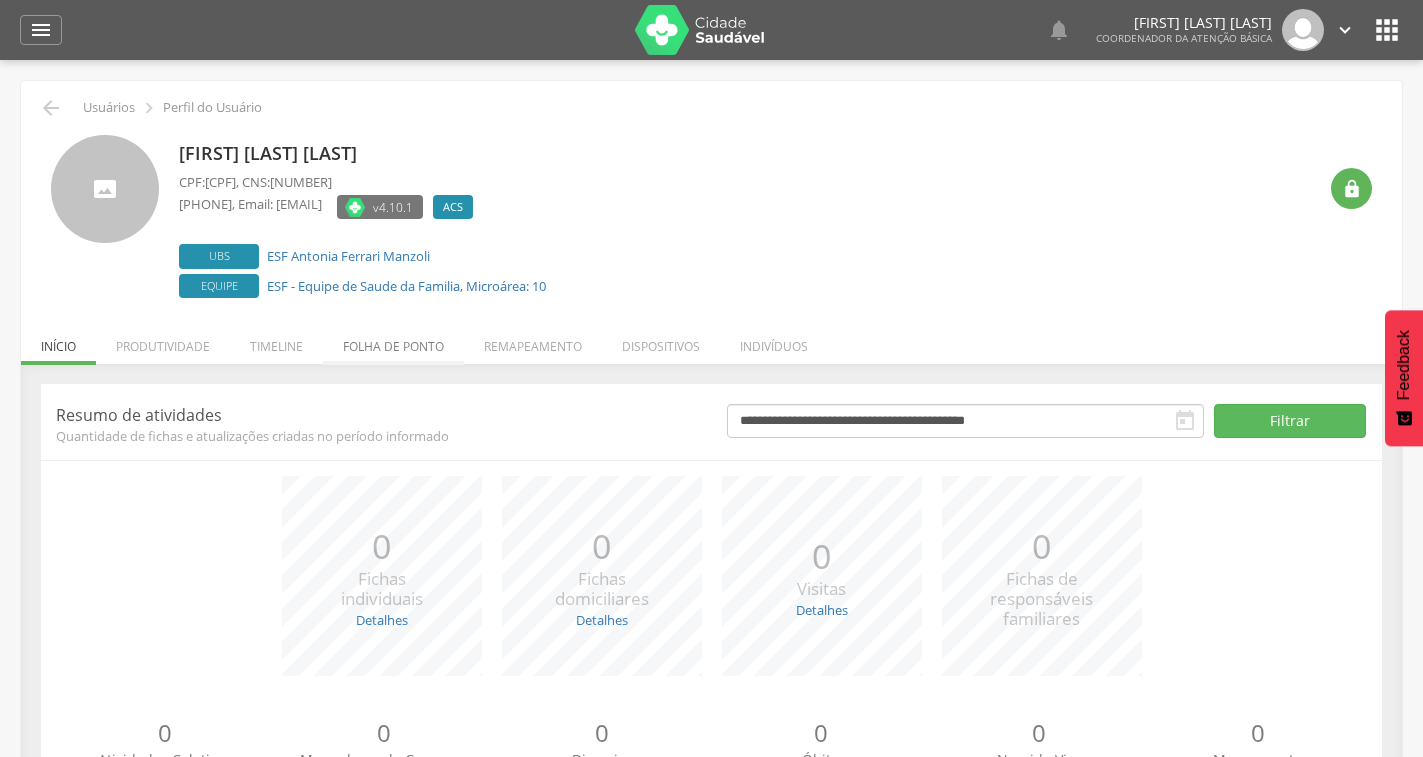 click on "Folha de ponto" at bounding box center [393, 341] 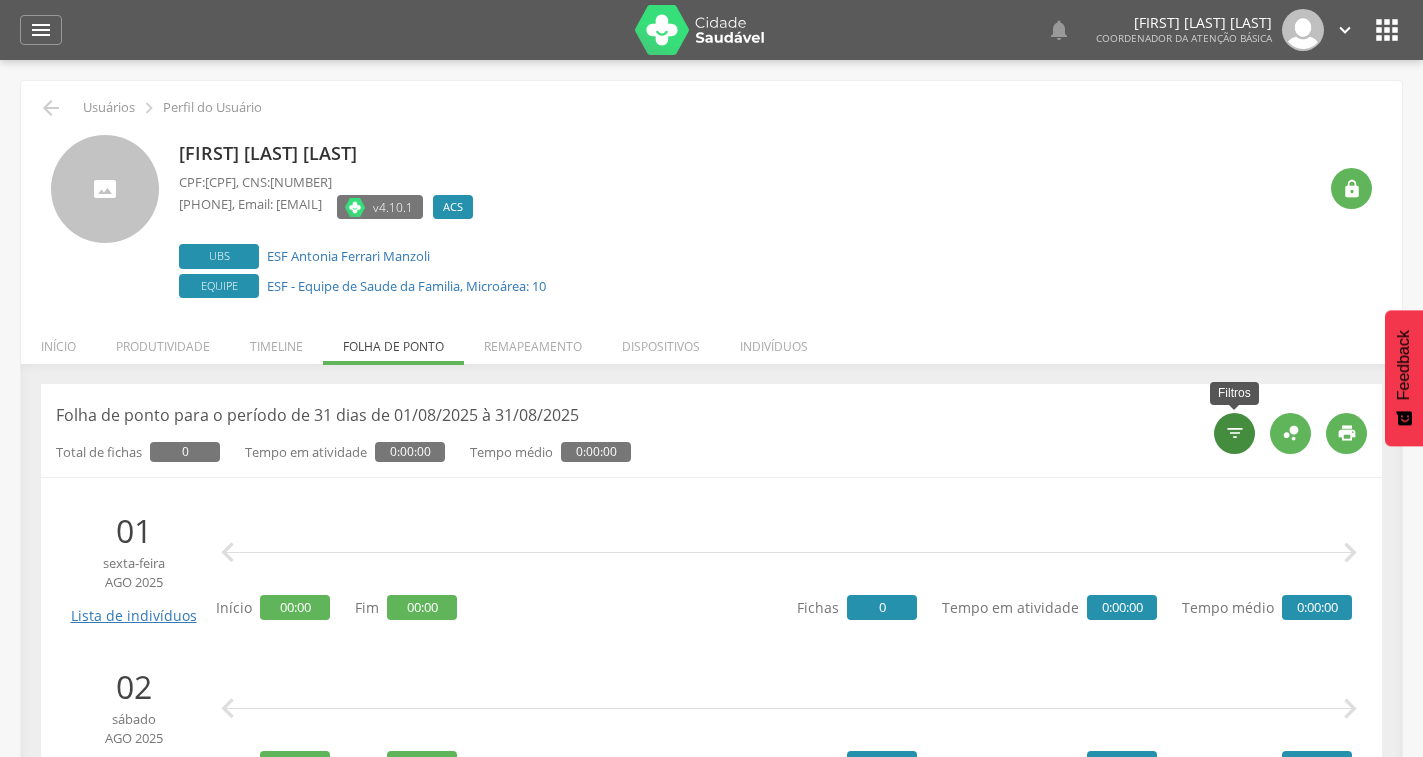 click on "" at bounding box center [1235, 433] 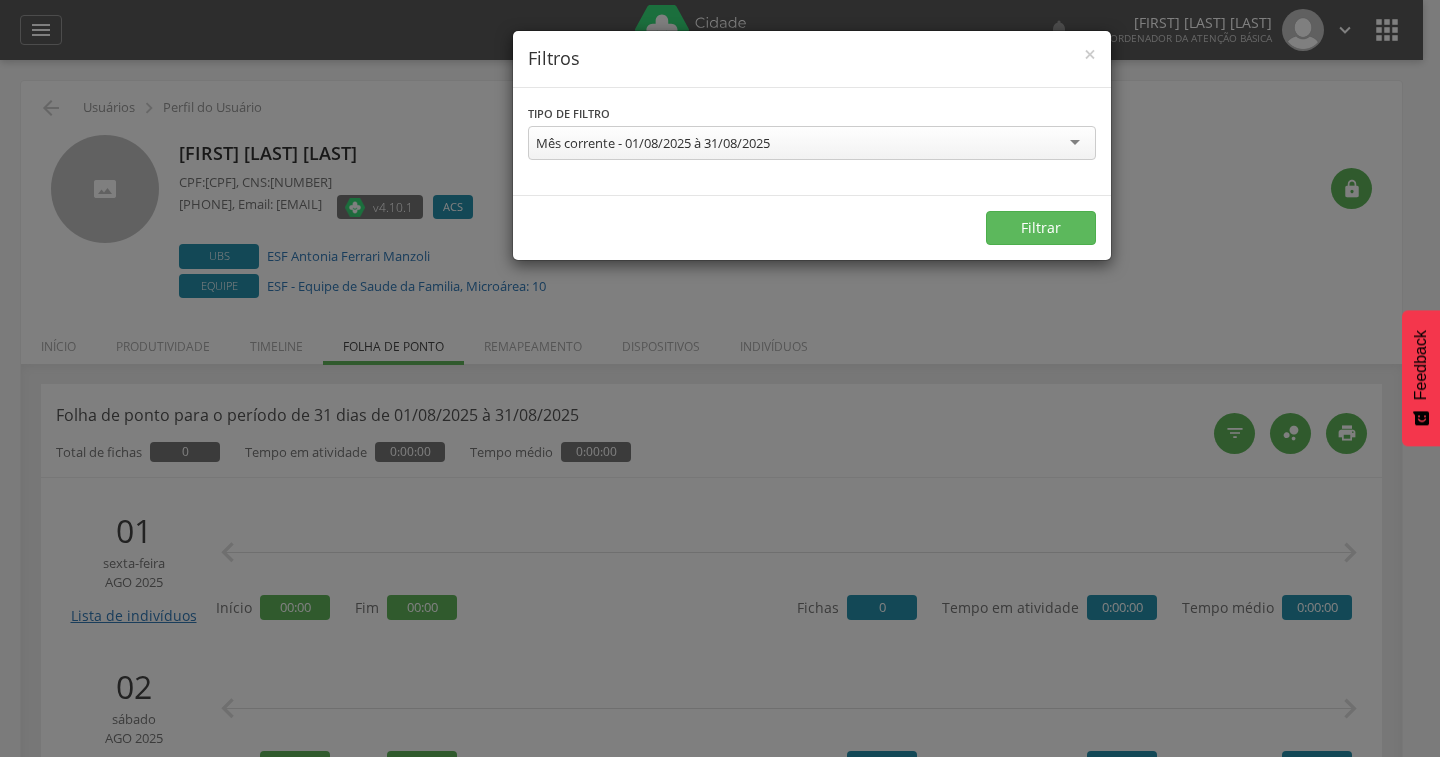 click on "Mês corrente - 01/08/2025 à 31/08/2025" at bounding box center (812, 143) 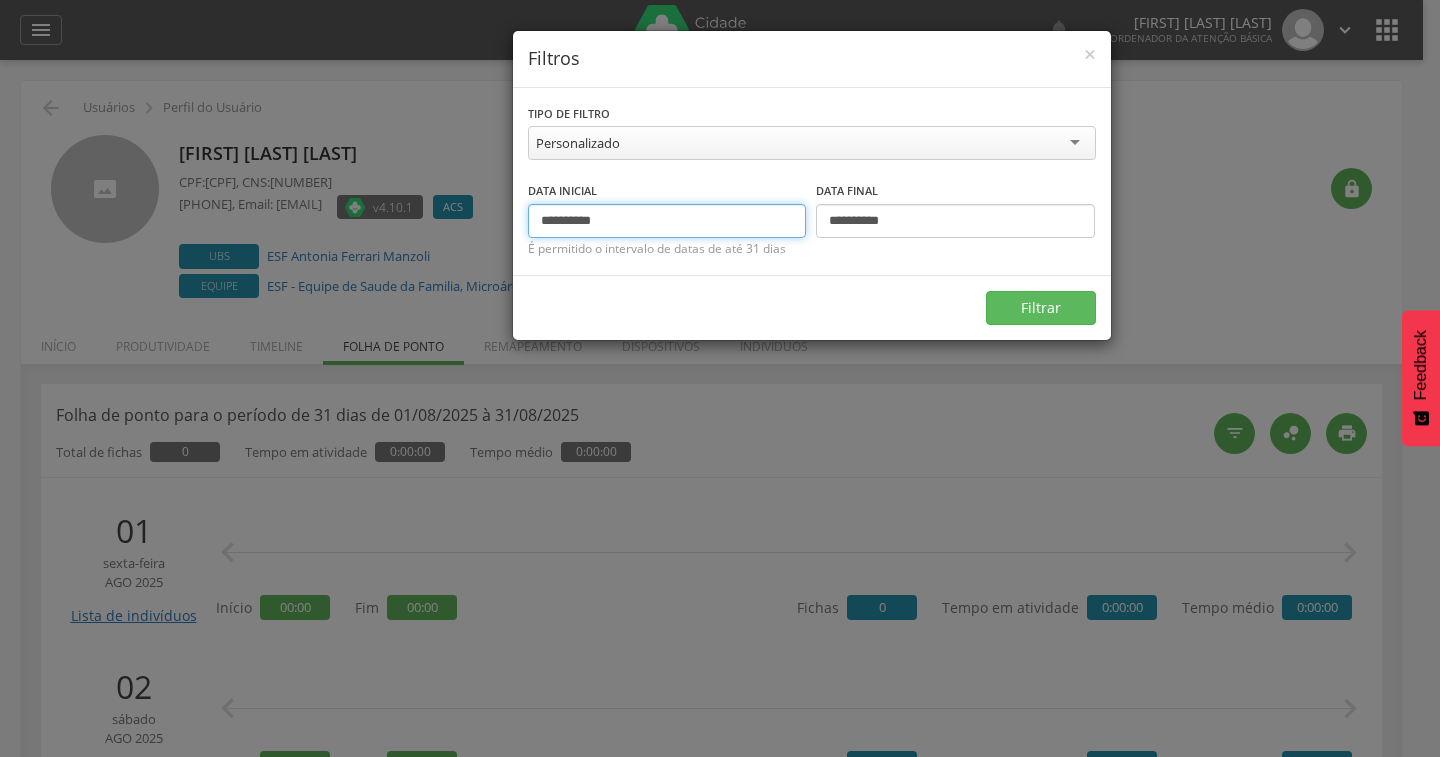 click on "**********" at bounding box center (667, 221) 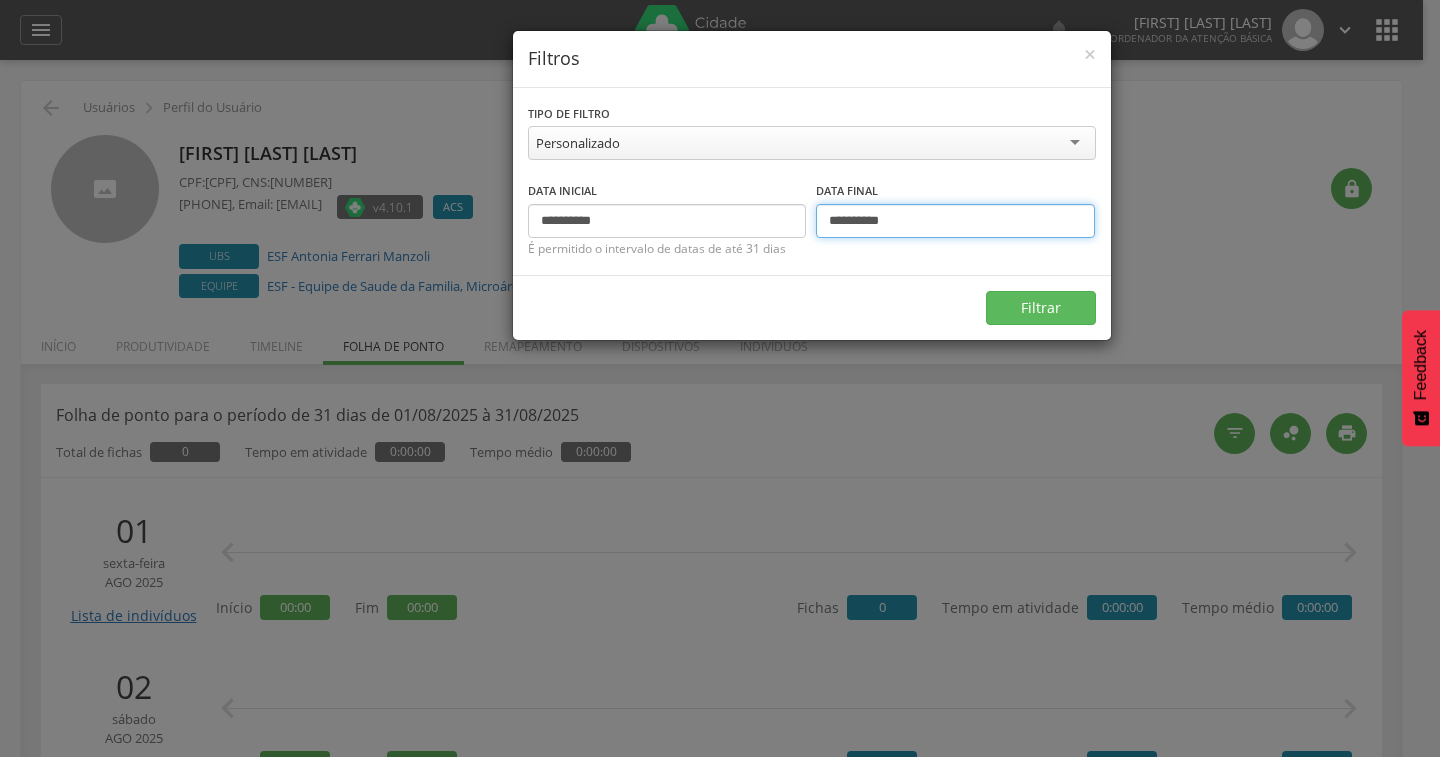 click on "**********" at bounding box center [955, 221] 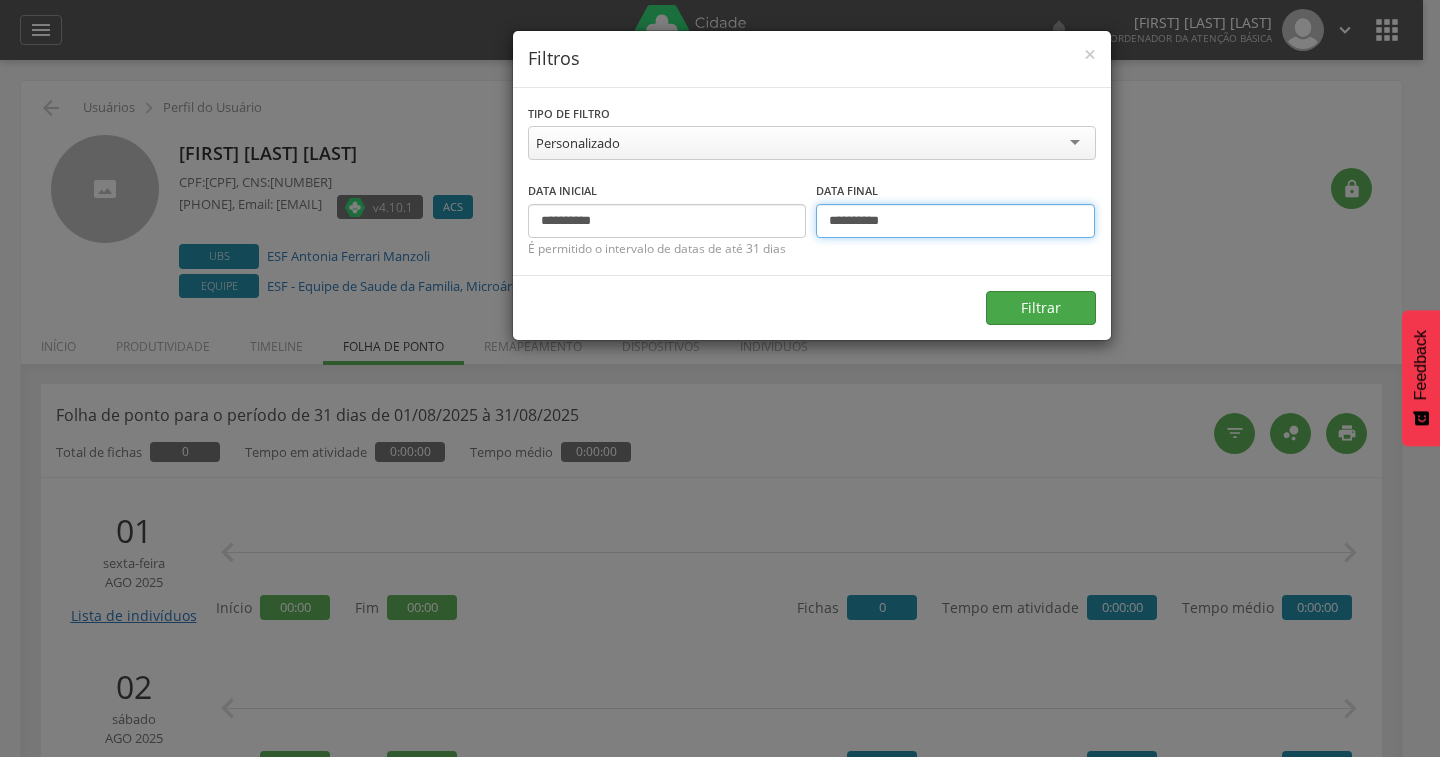 type on "**********" 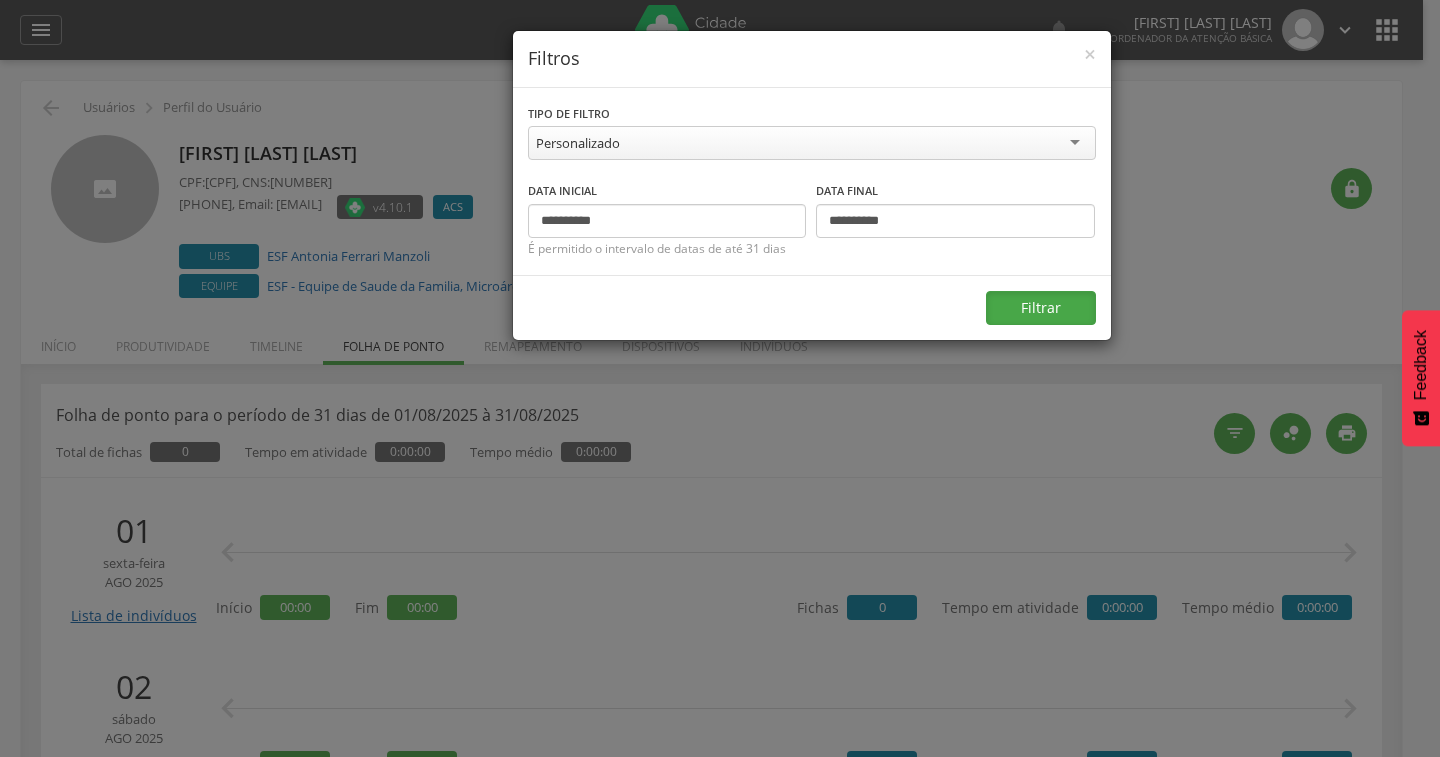 click on "Filtrar" at bounding box center (1041, 308) 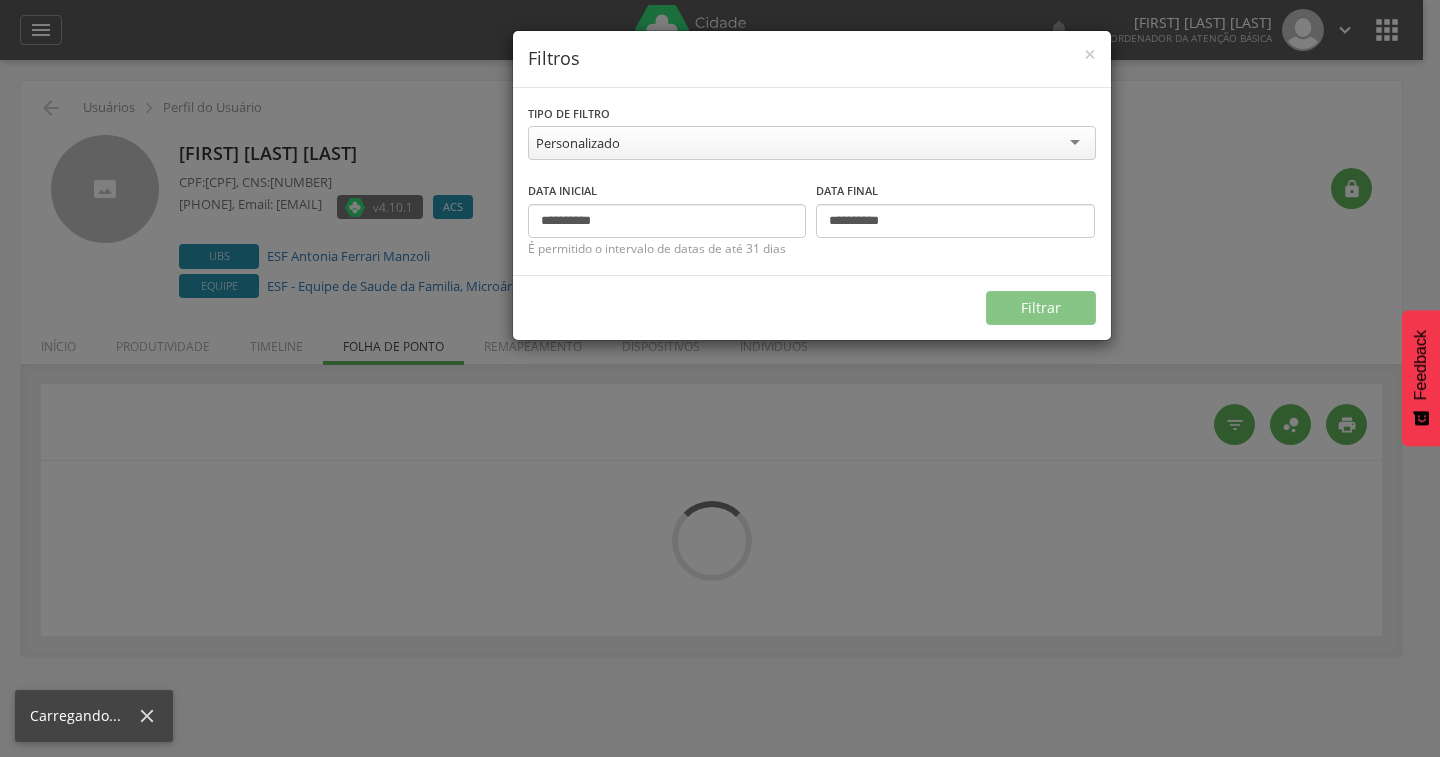 type on "**********" 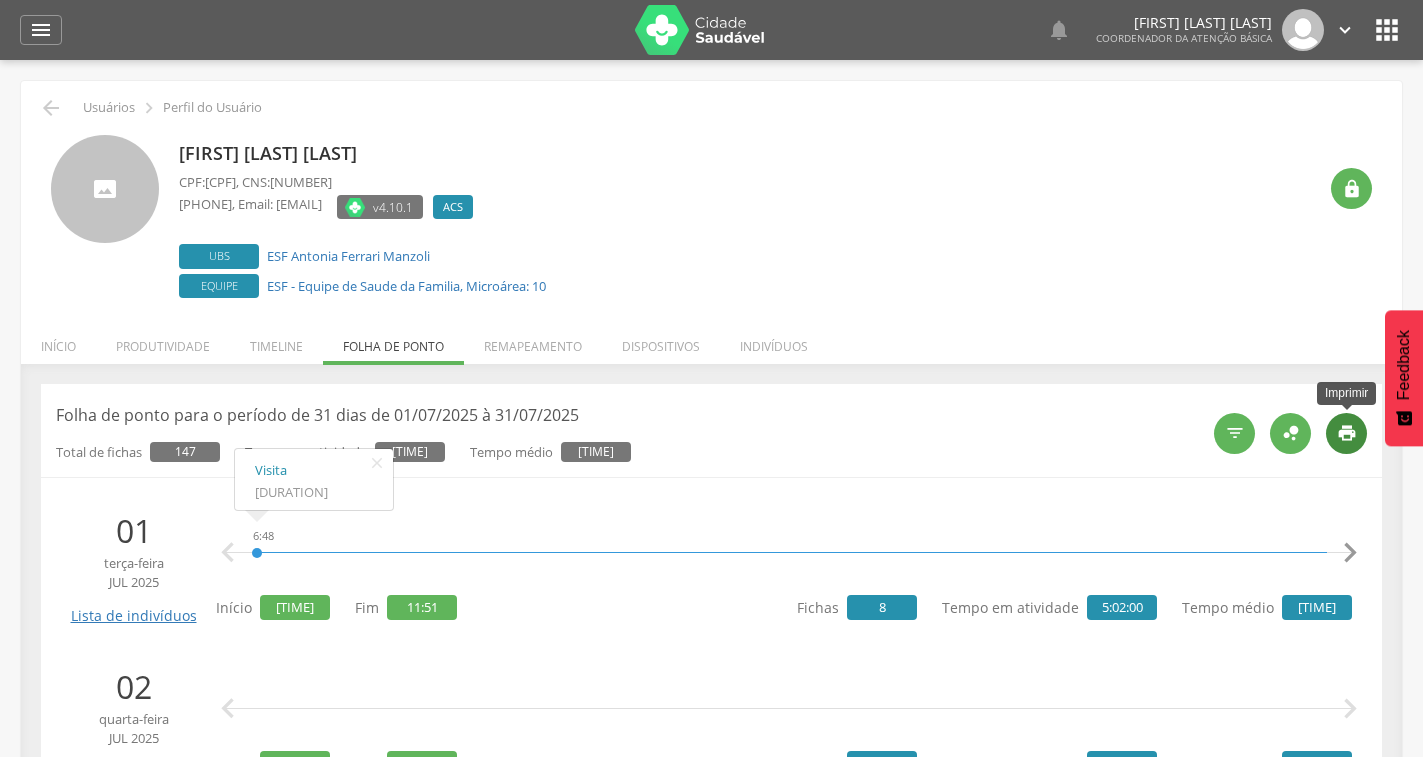 click on "" at bounding box center [1347, 433] 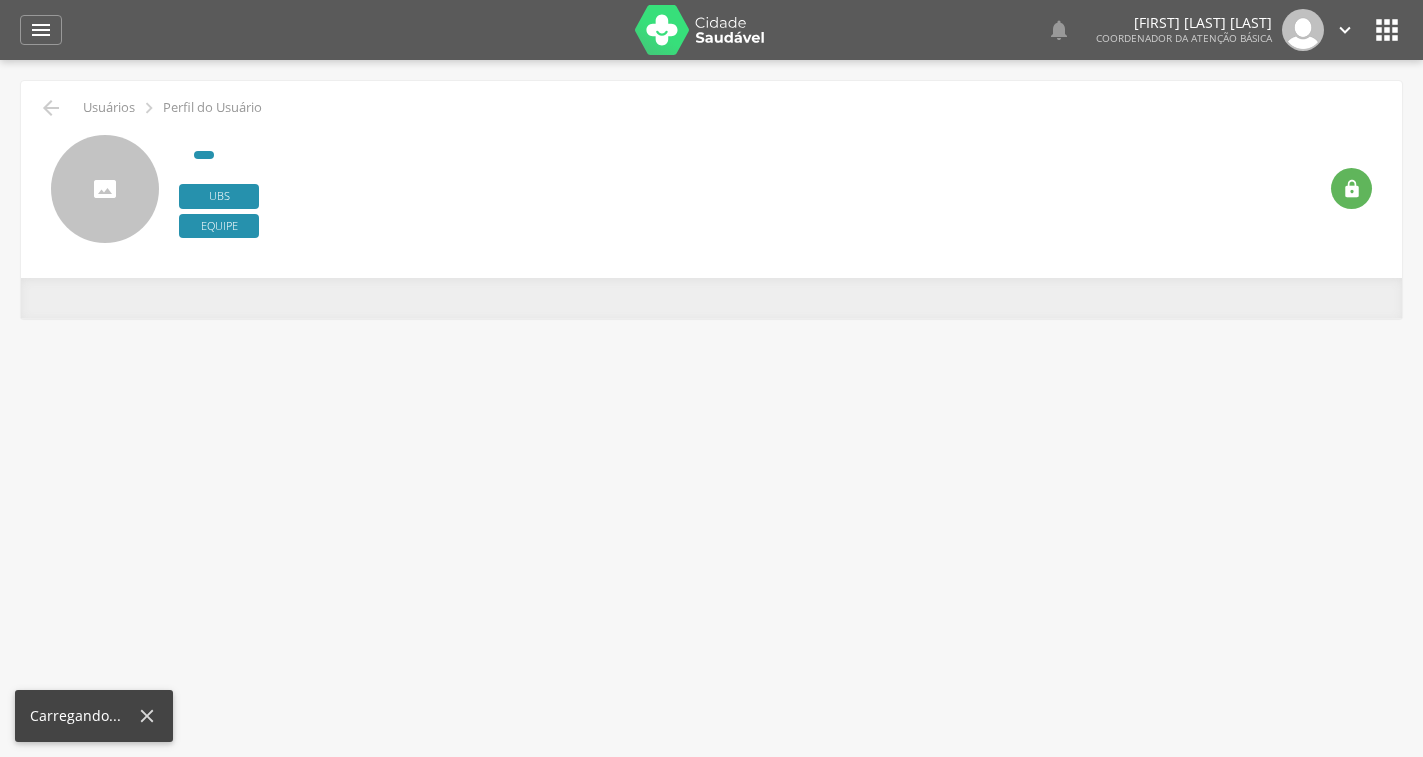 scroll, scrollTop: 0, scrollLeft: 0, axis: both 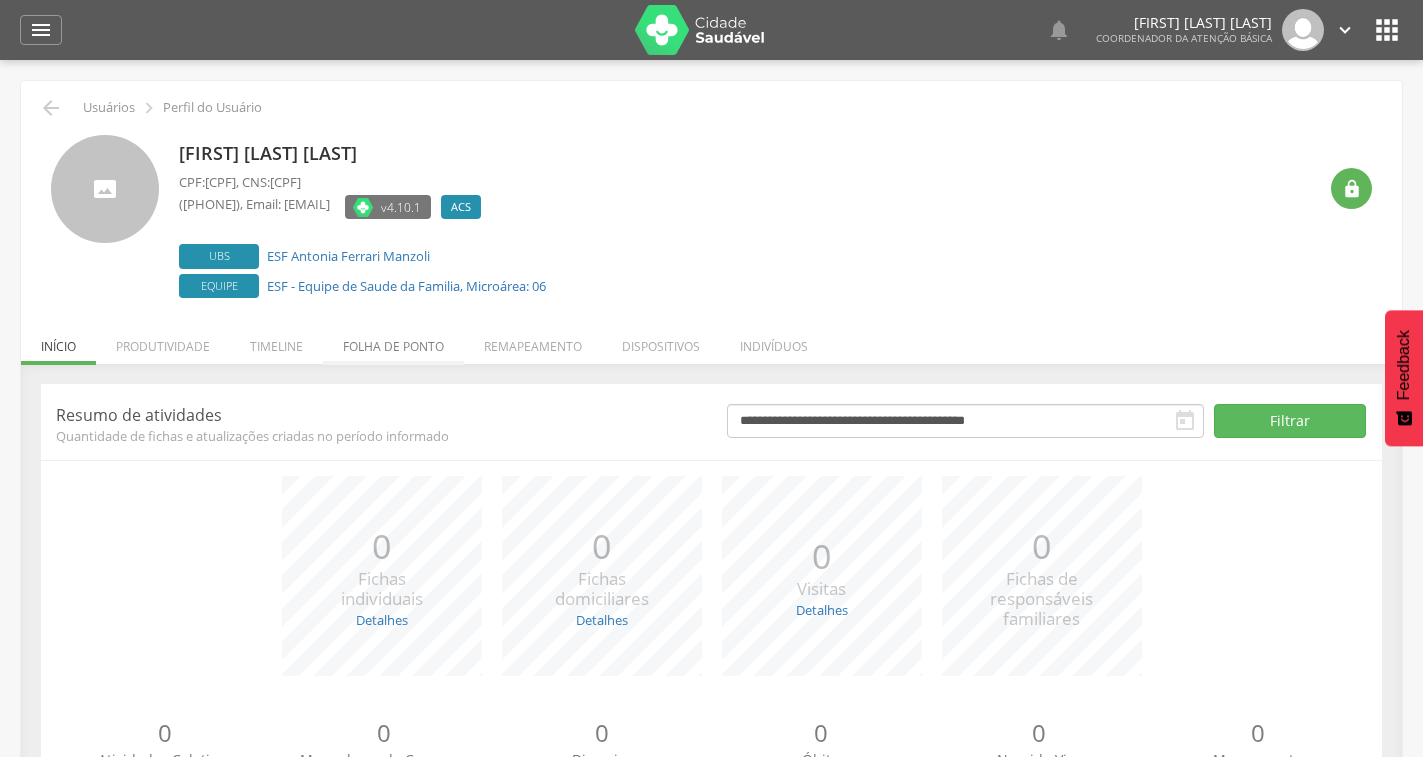 click on "Folha de ponto" at bounding box center [393, 341] 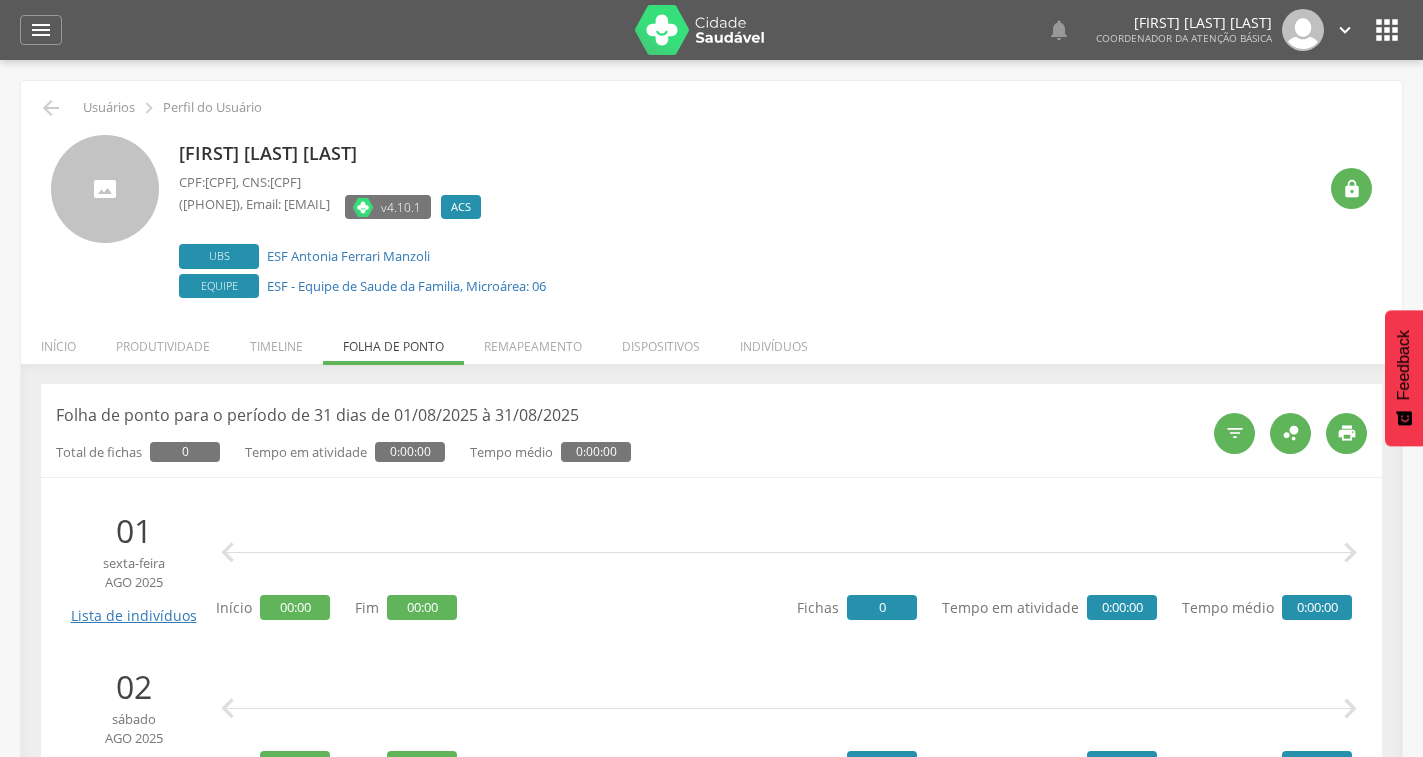 click on "Início
Produtividade
Timeline
Folha de ponto
Remapeamento
Gerenciar acesso
Quarteirões
Ruas
Tubitos
Dispositivos
UBS
Regulação
Indivíduos" at bounding box center [711, 346] 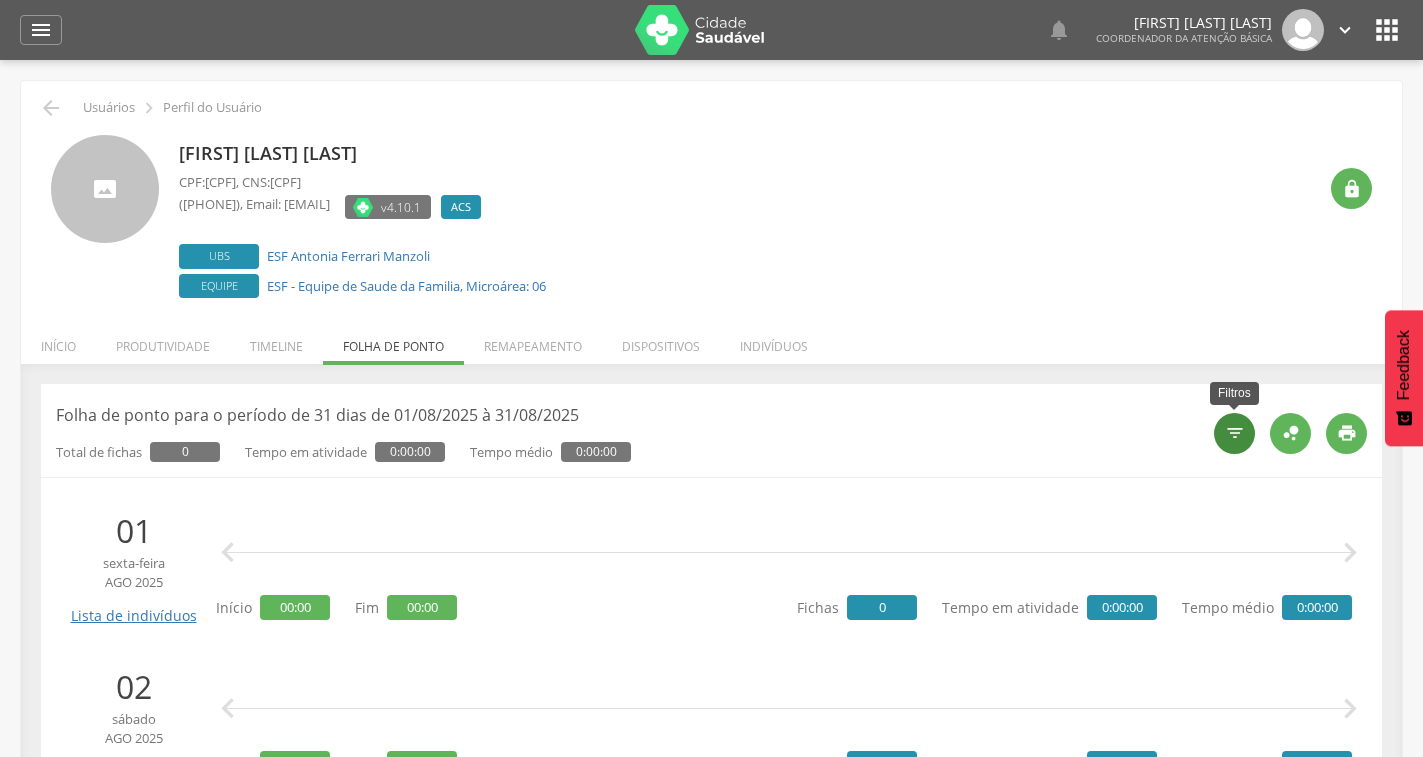 click on "" at bounding box center [1235, 433] 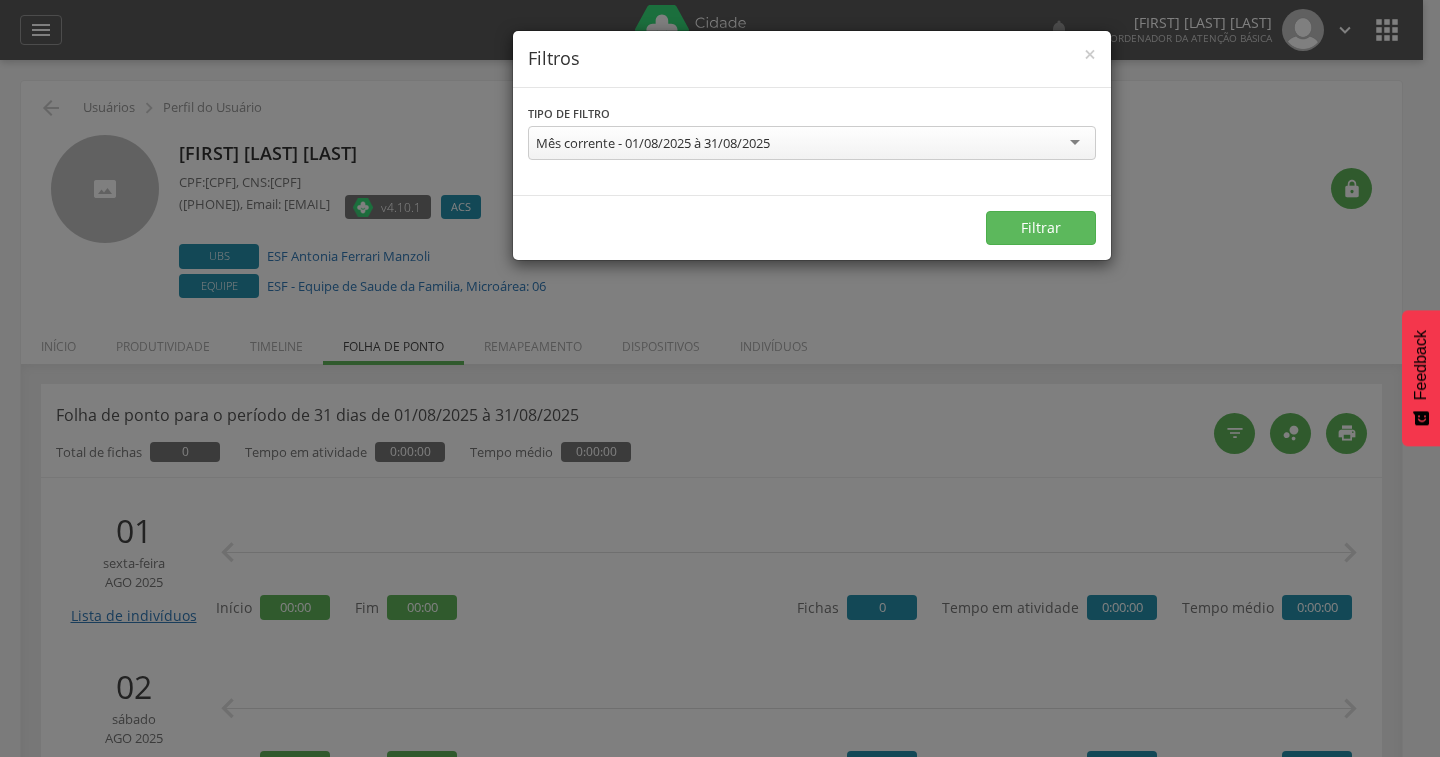 click on "Mês corrente - 01/08/2025 à 31/08/2025" at bounding box center (812, 143) 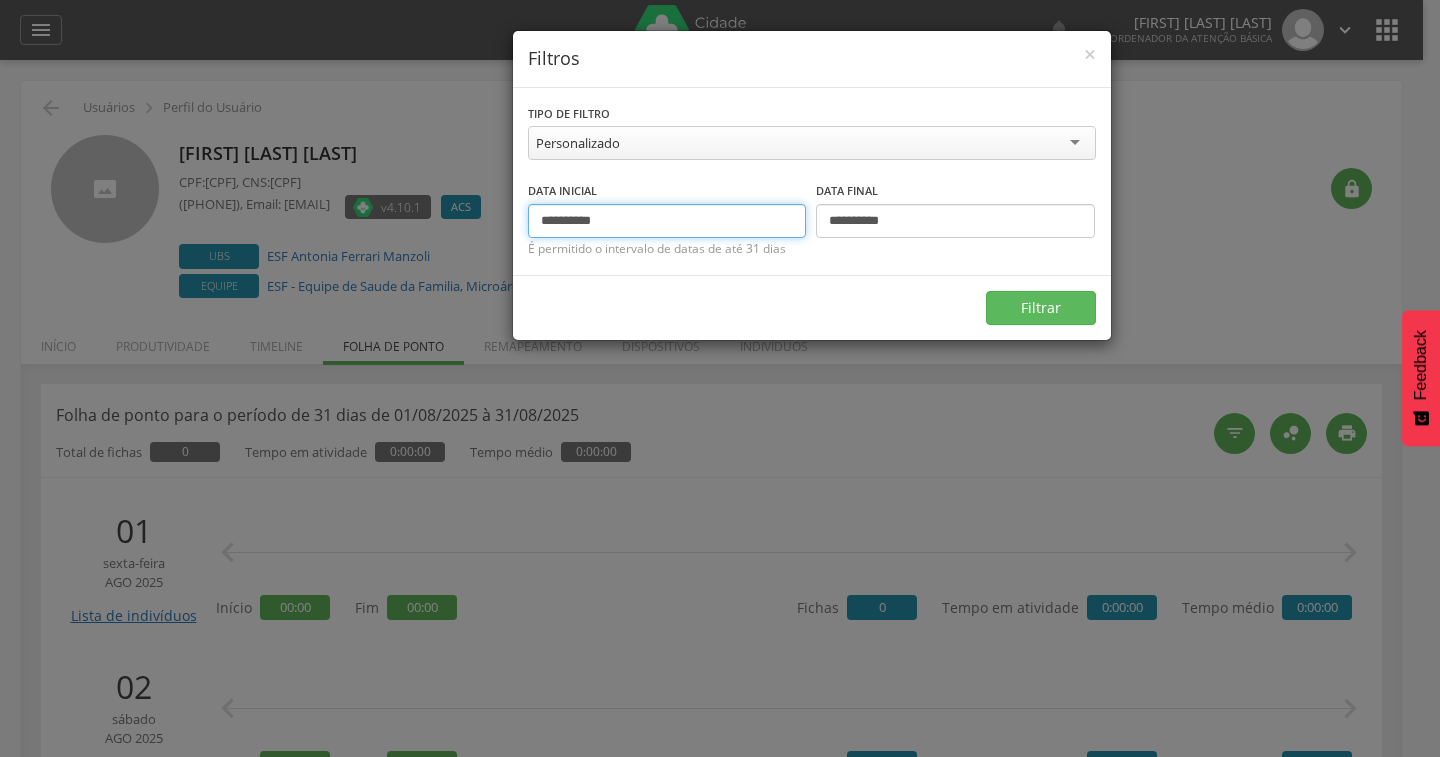 click on "**********" at bounding box center (667, 221) 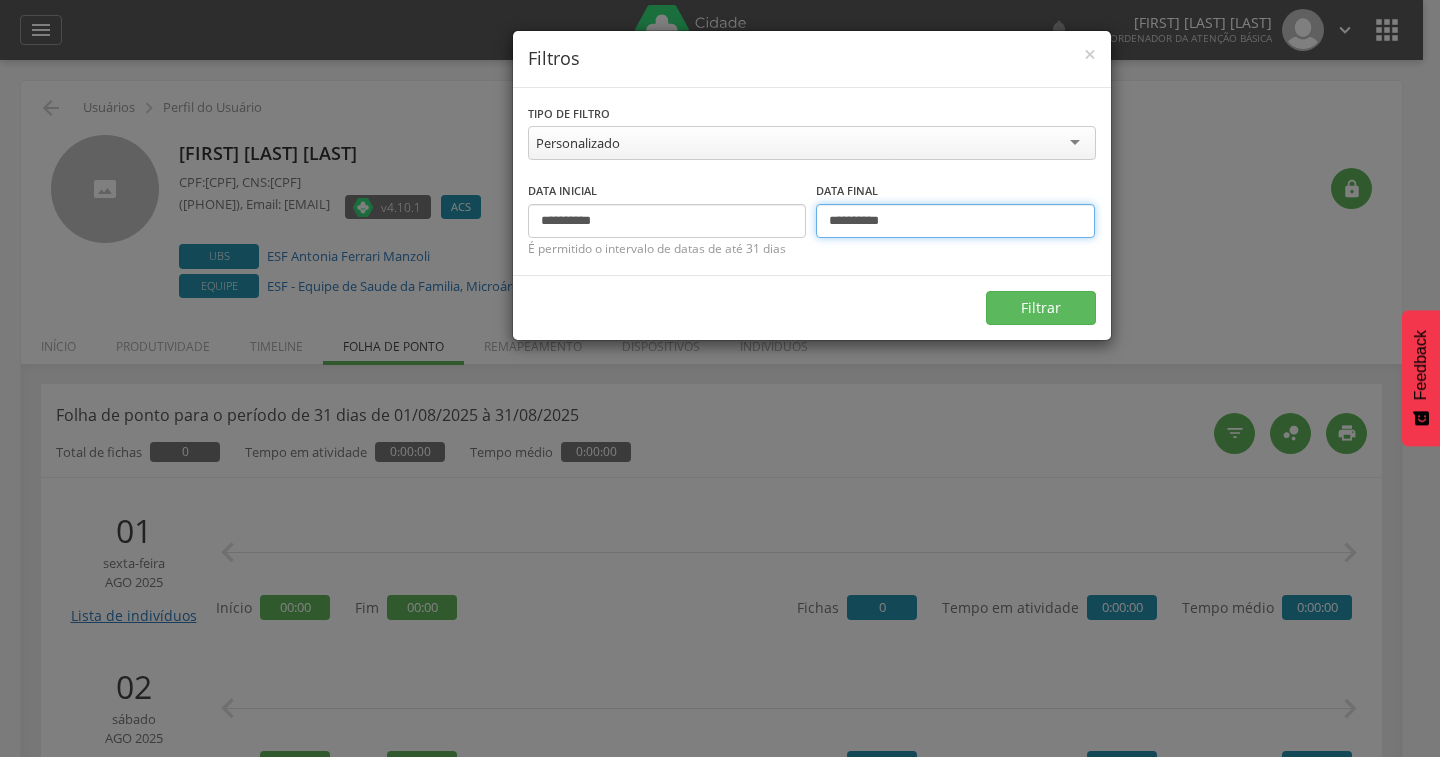 click on "**********" at bounding box center [955, 221] 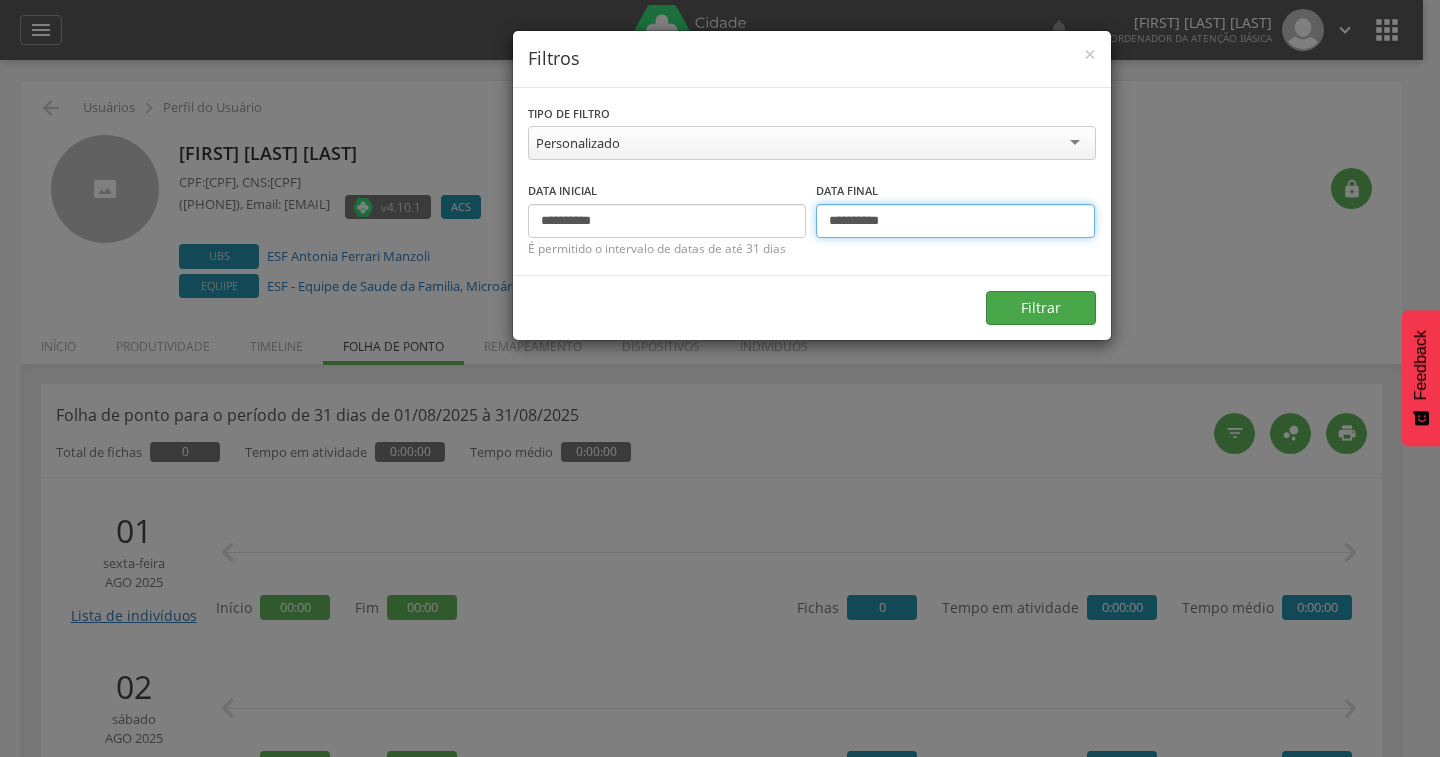 type on "**********" 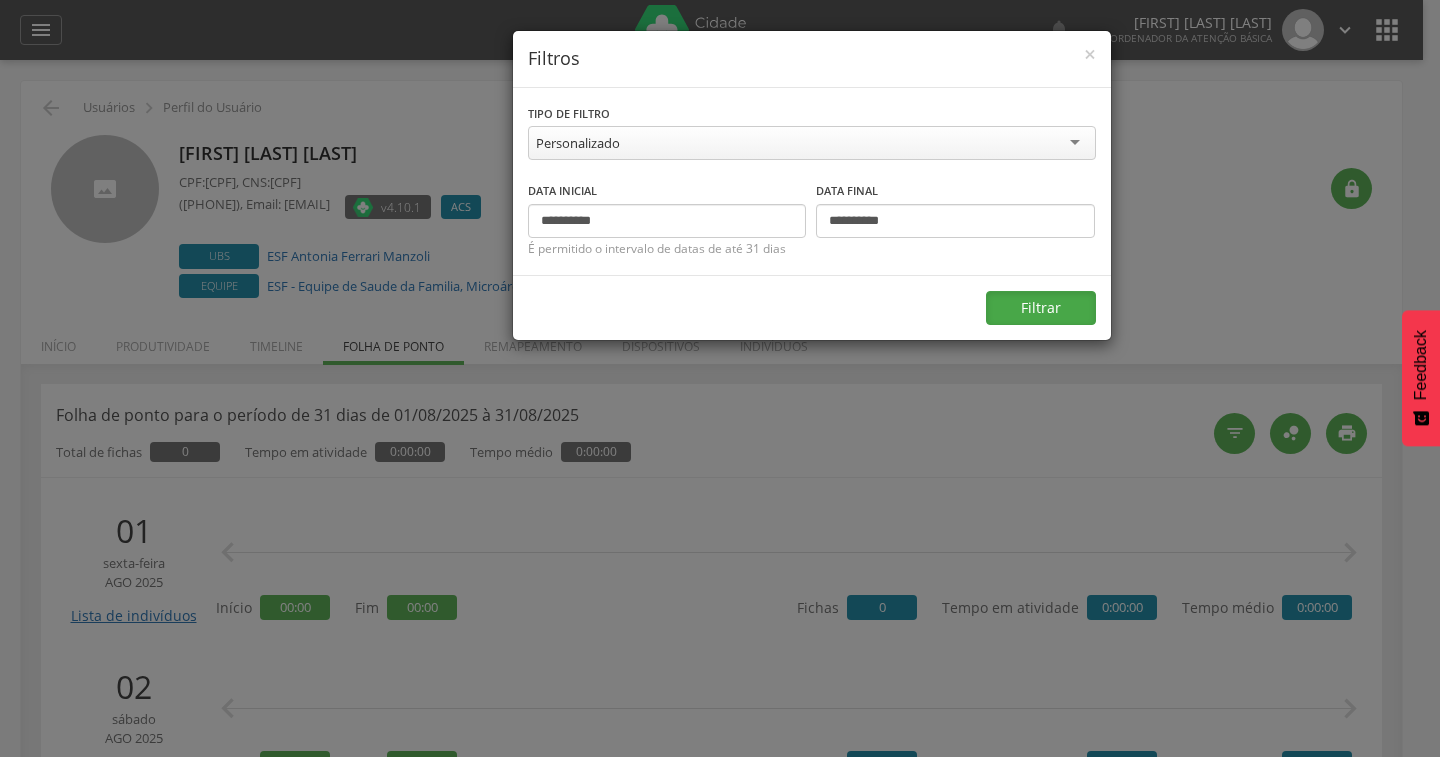 click on "Filtrar" at bounding box center [1041, 308] 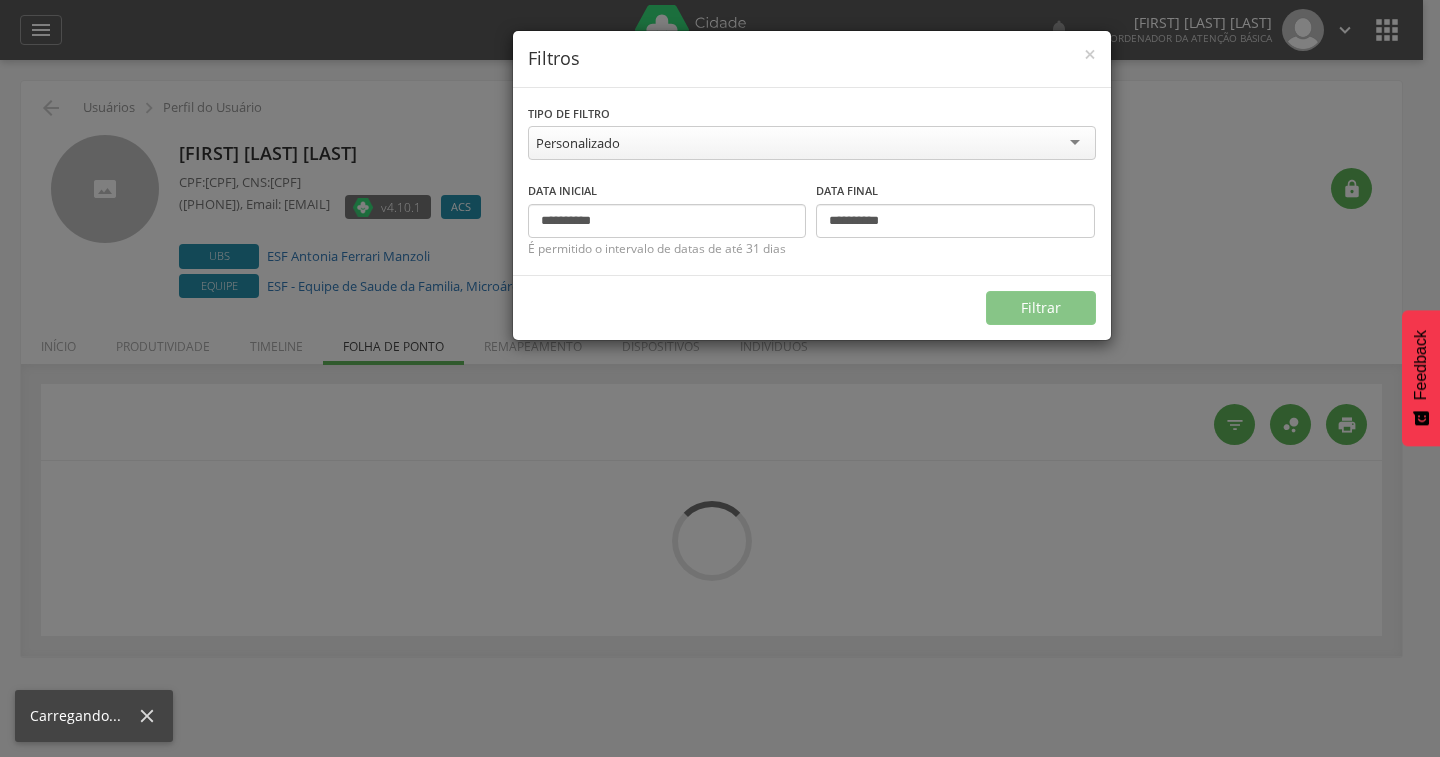 type on "**********" 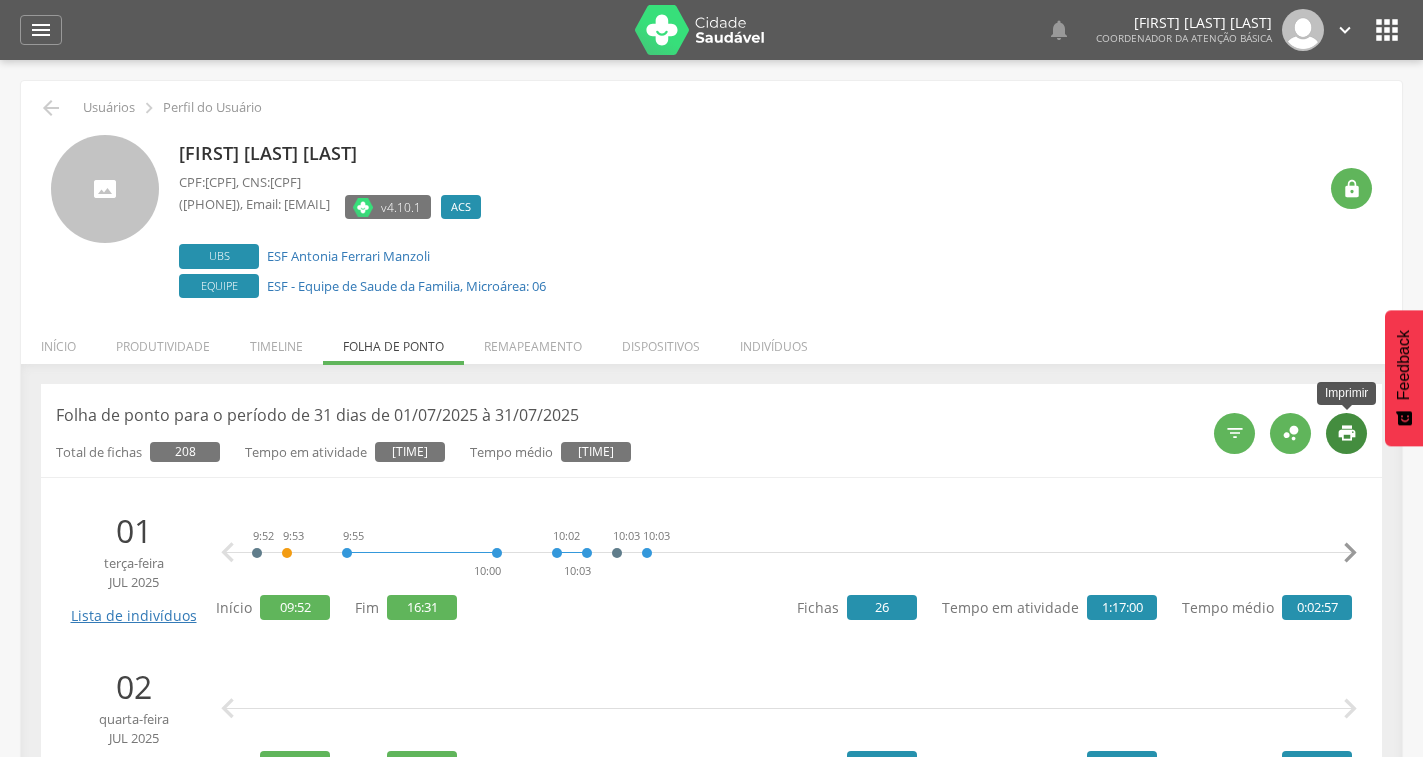 click on "" at bounding box center (1347, 433) 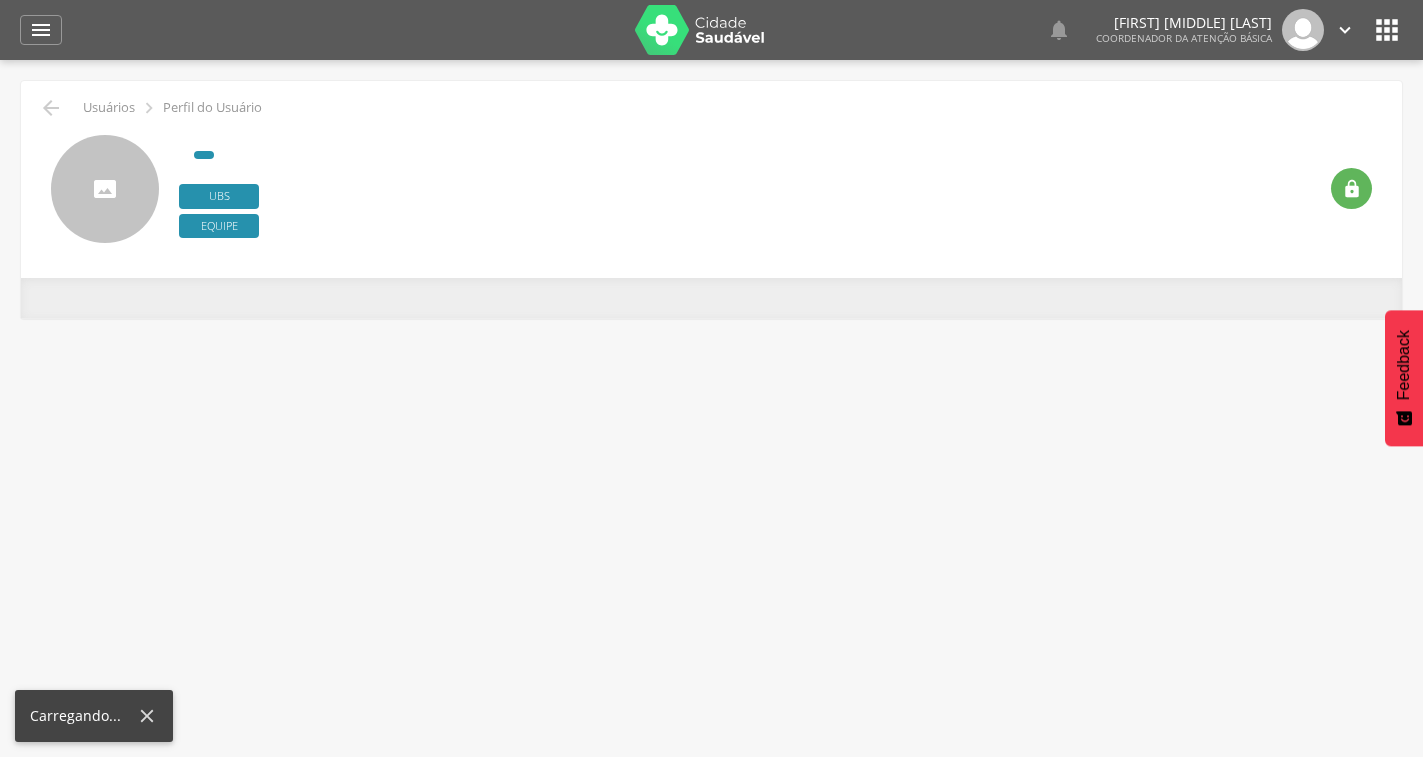 scroll, scrollTop: 0, scrollLeft: 0, axis: both 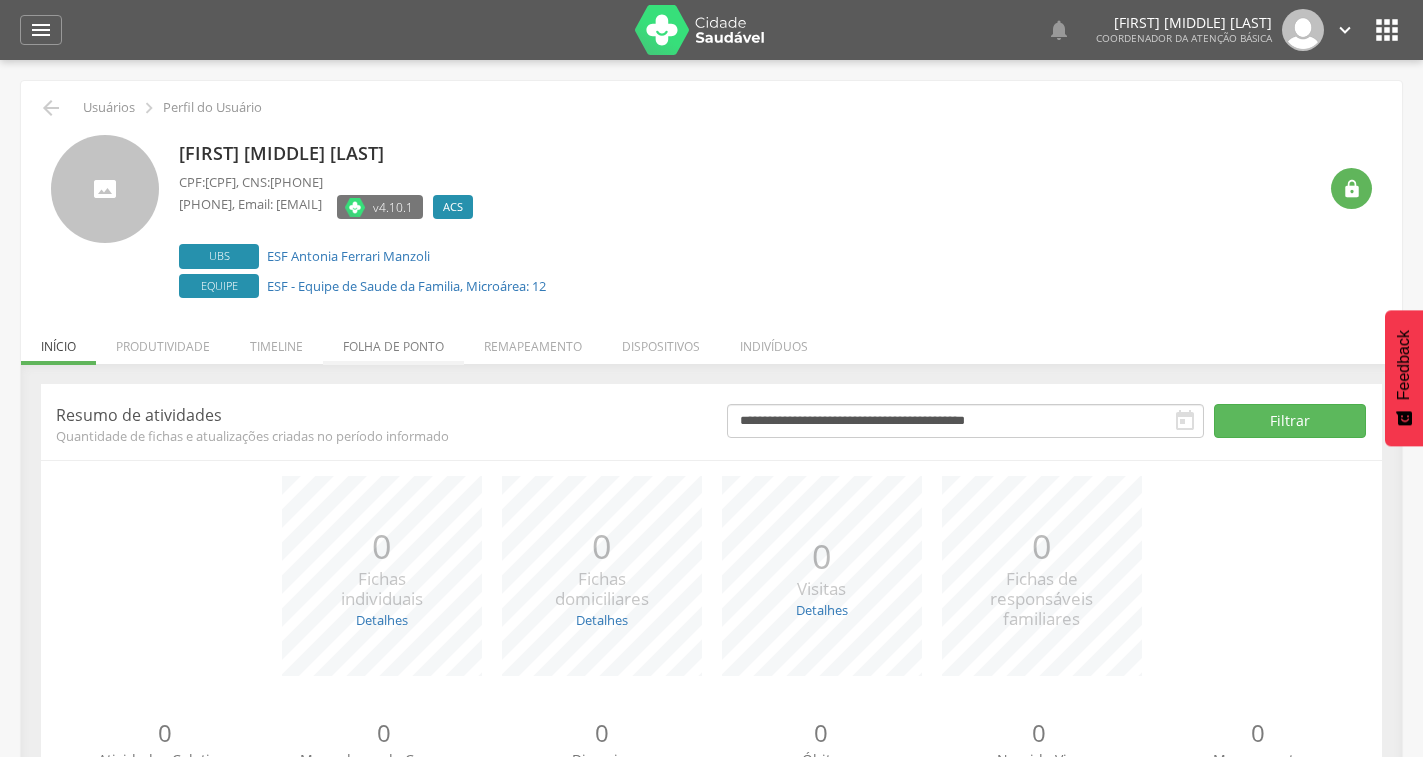 click on "Folha de ponto" at bounding box center [393, 341] 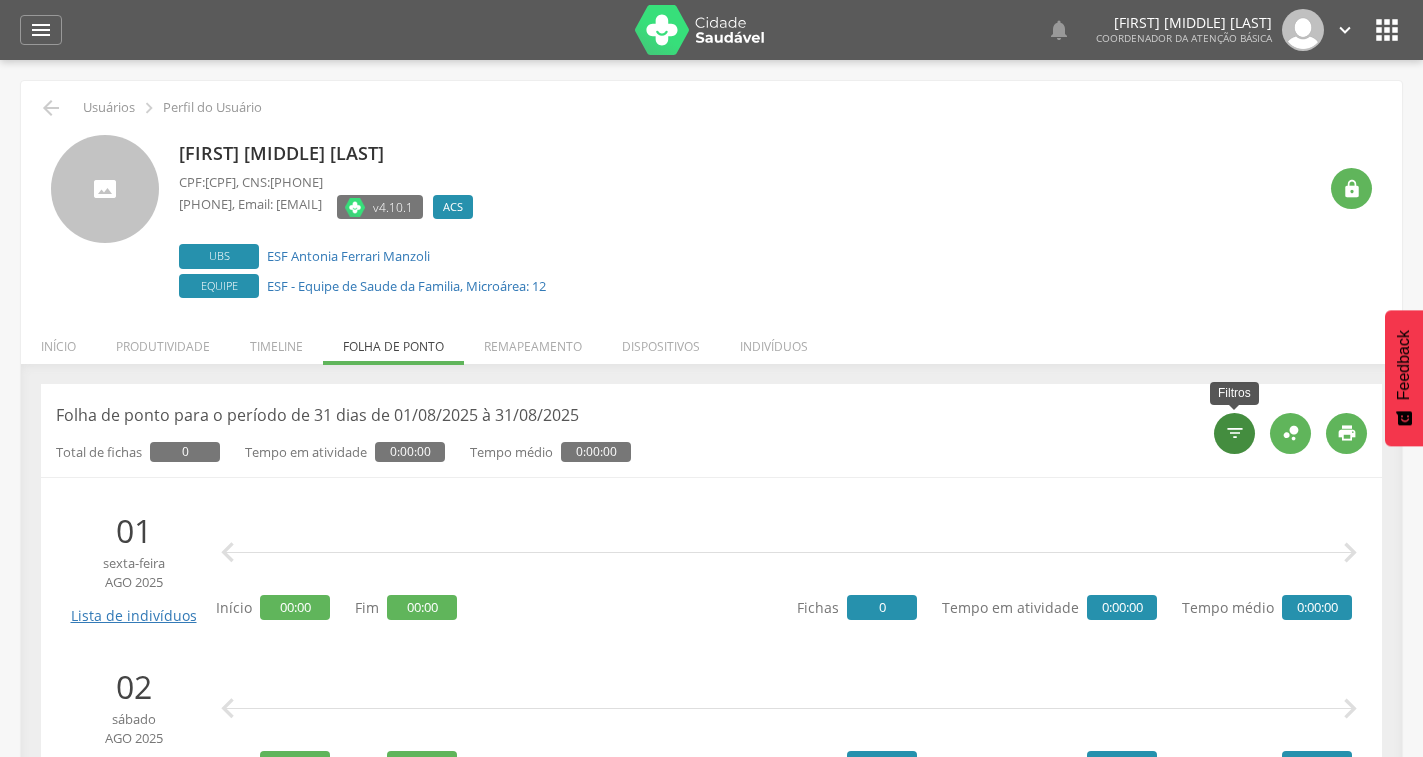 click on "" at bounding box center (1234, 433) 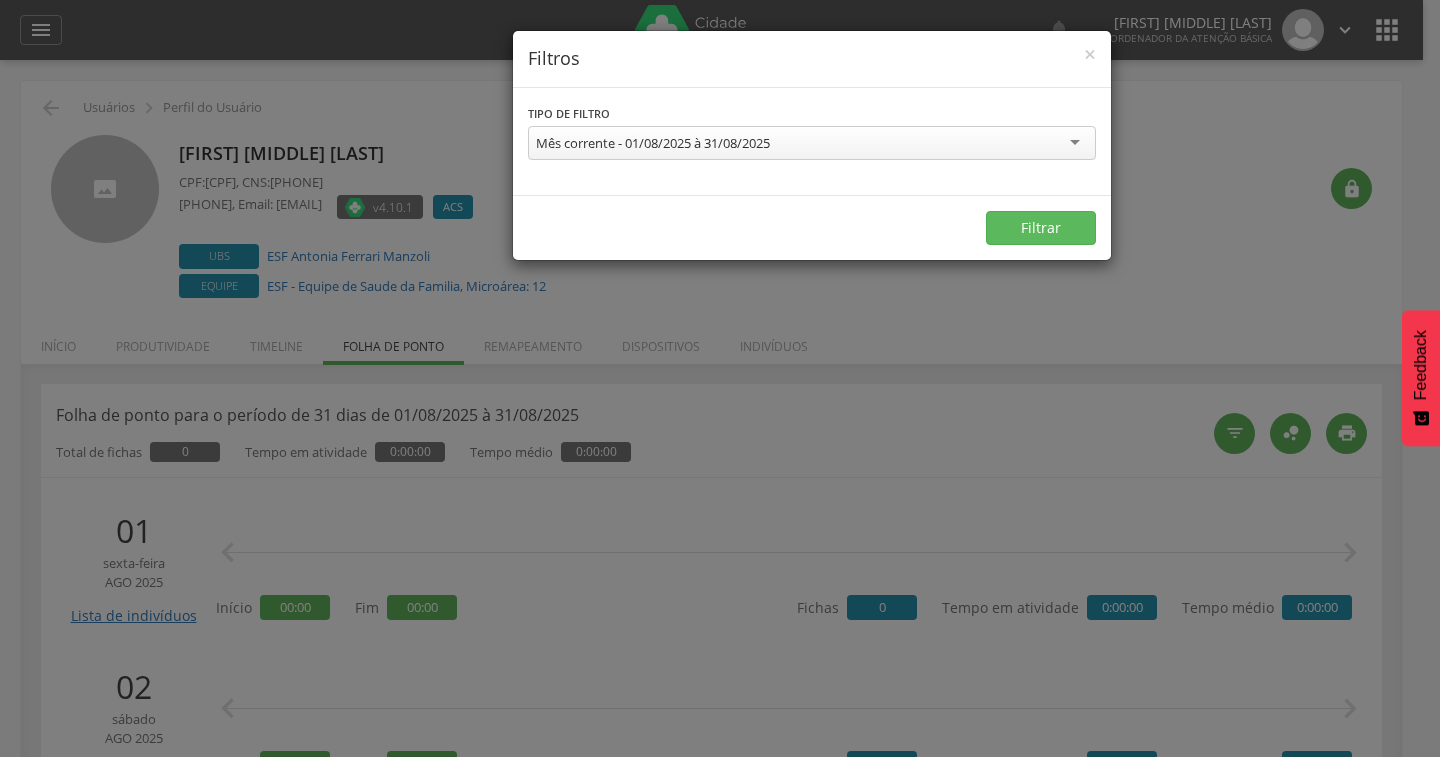 click on "Mês corrente - 01/08/2025 à 31/08/2025" at bounding box center [812, 143] 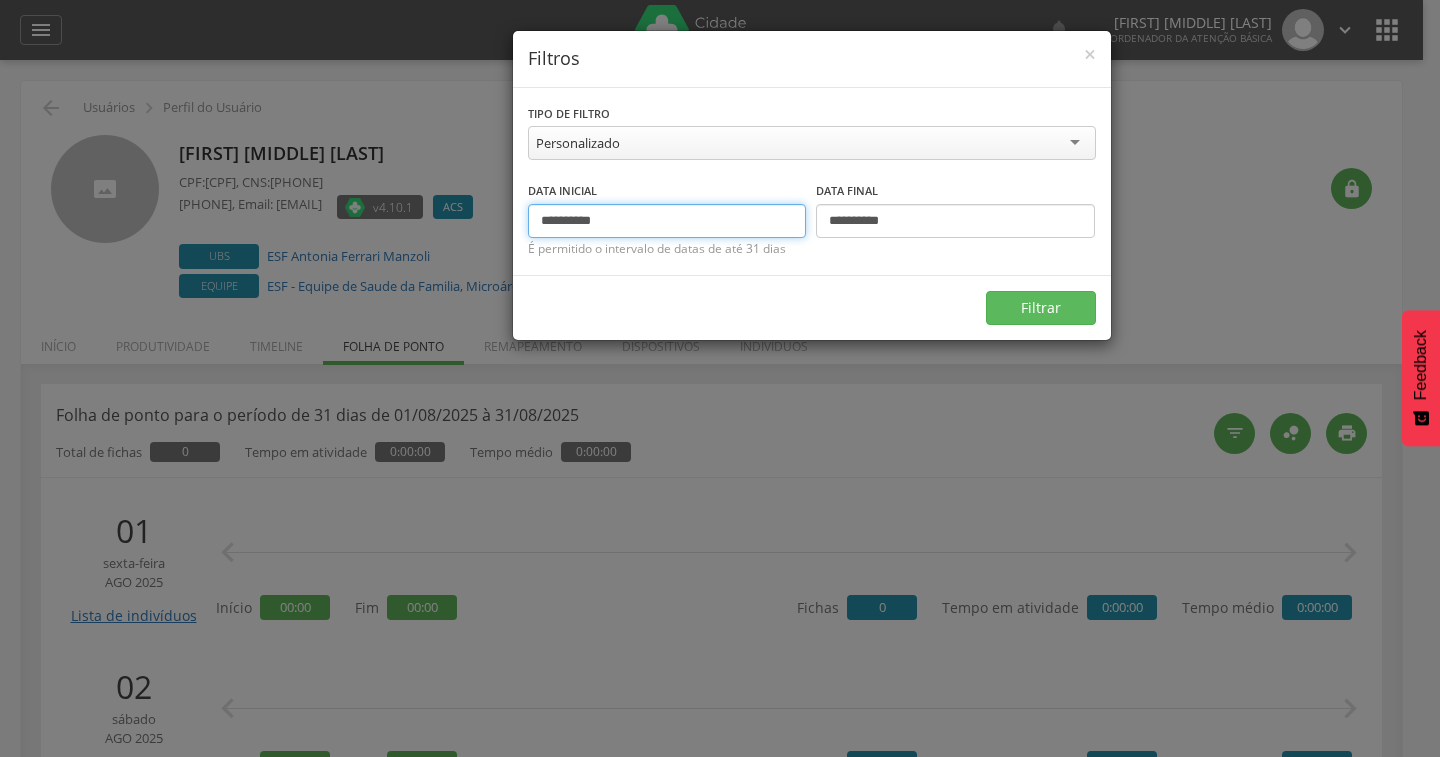 click on "**********" at bounding box center (667, 221) 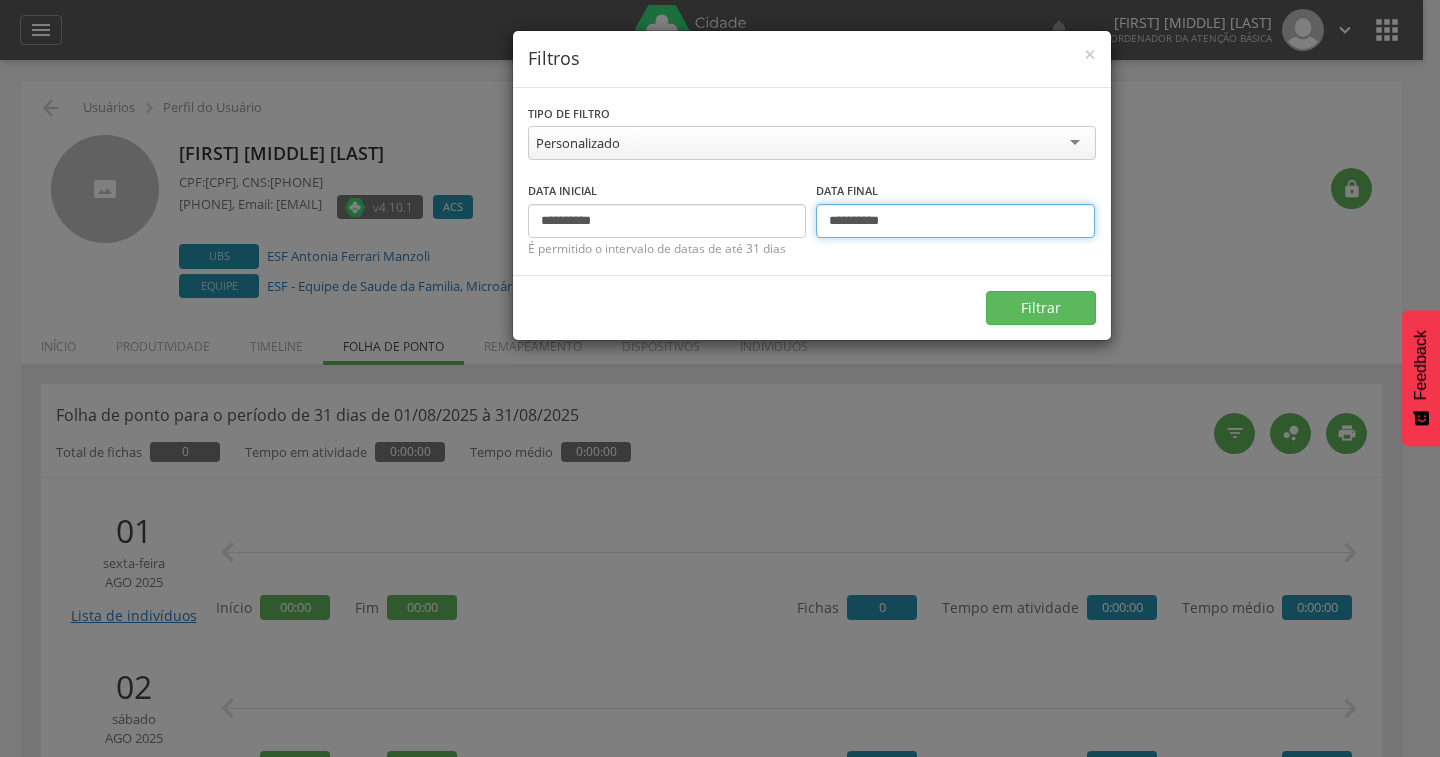 click on "**********" at bounding box center (955, 221) 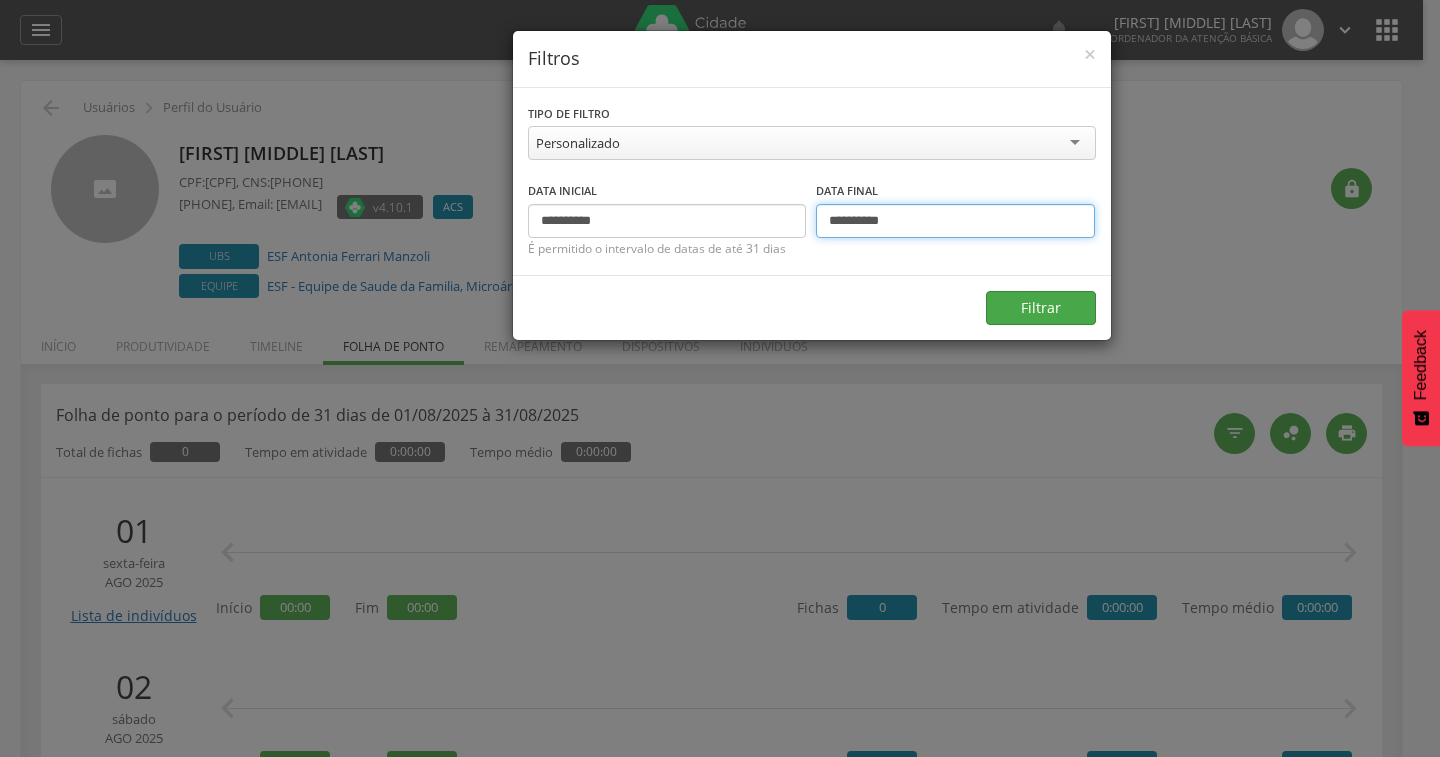 type on "**********" 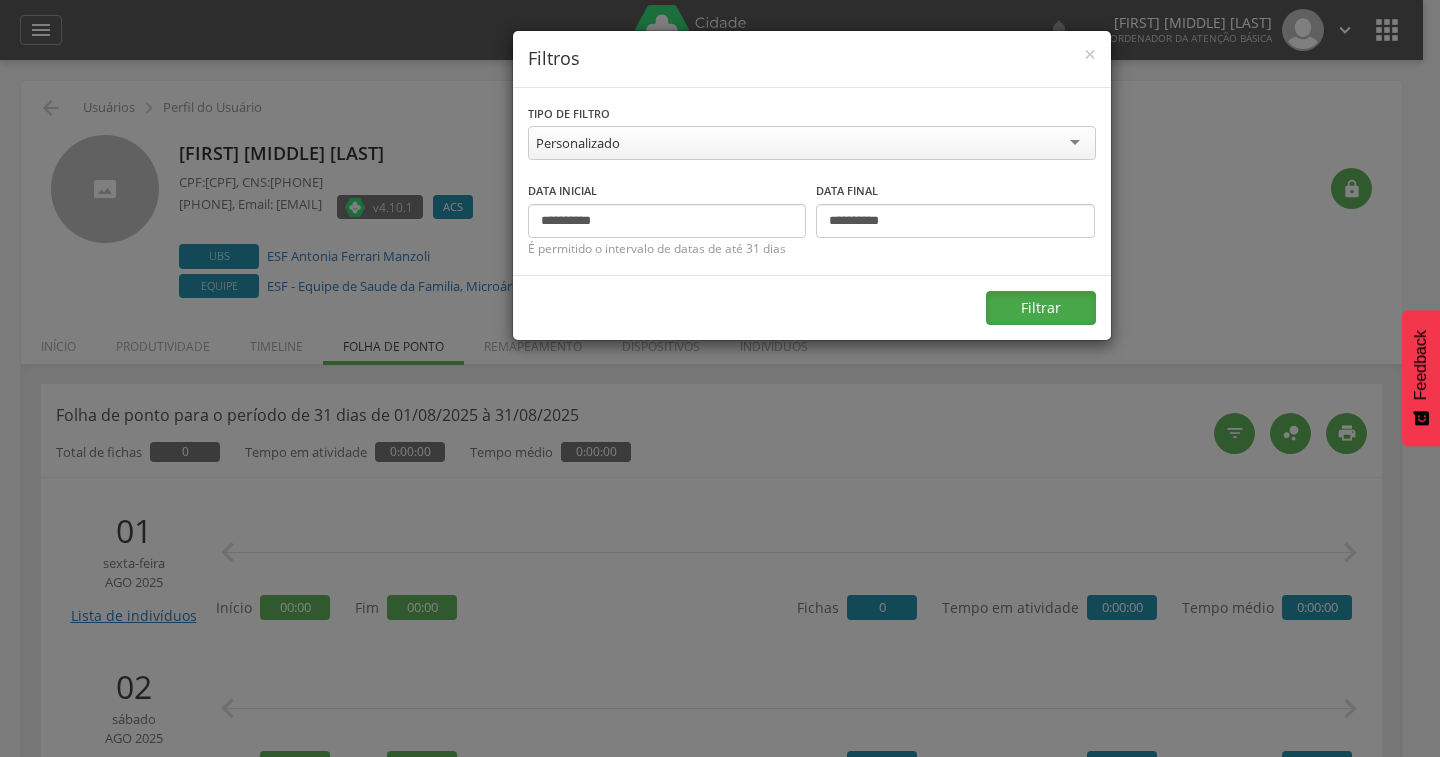 click on "Filtrar" at bounding box center (1041, 308) 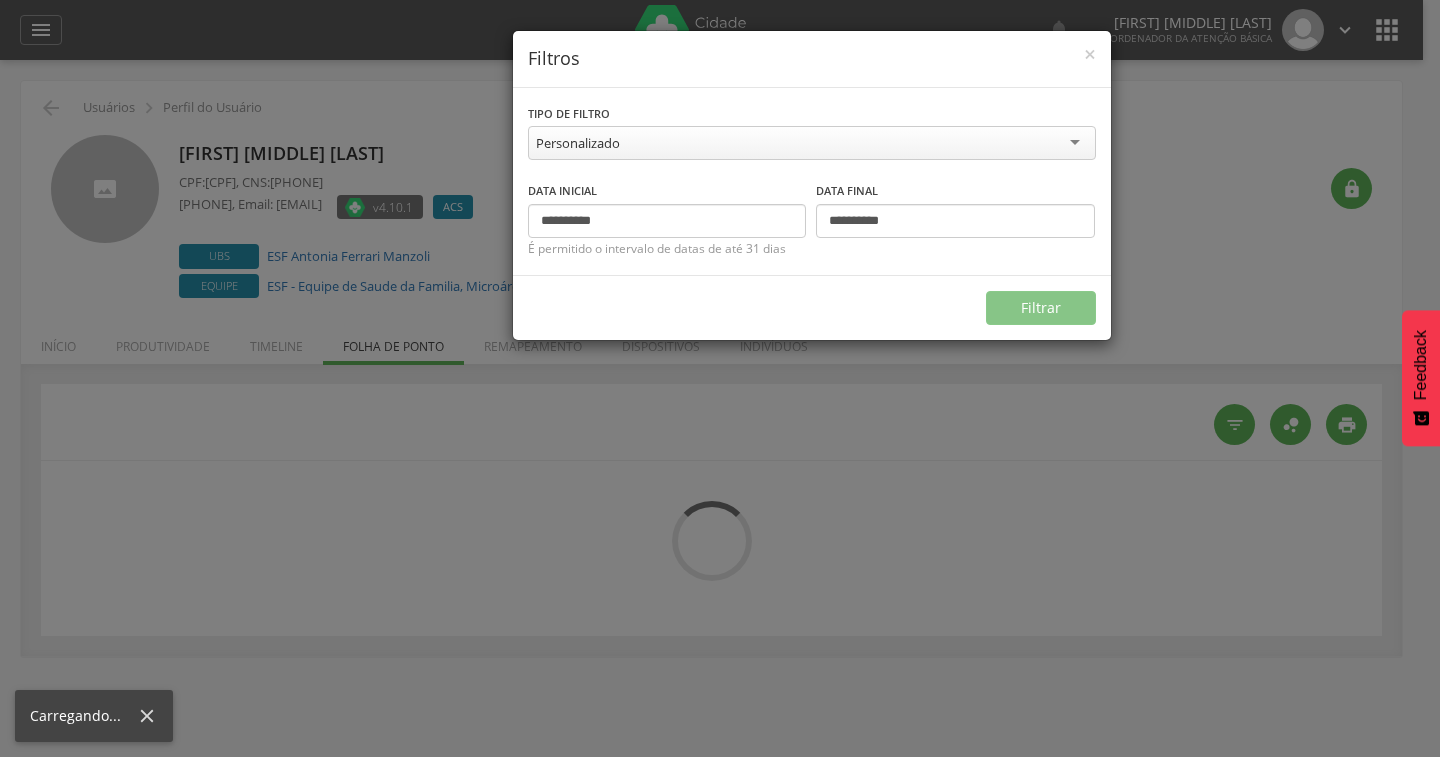 type on "**********" 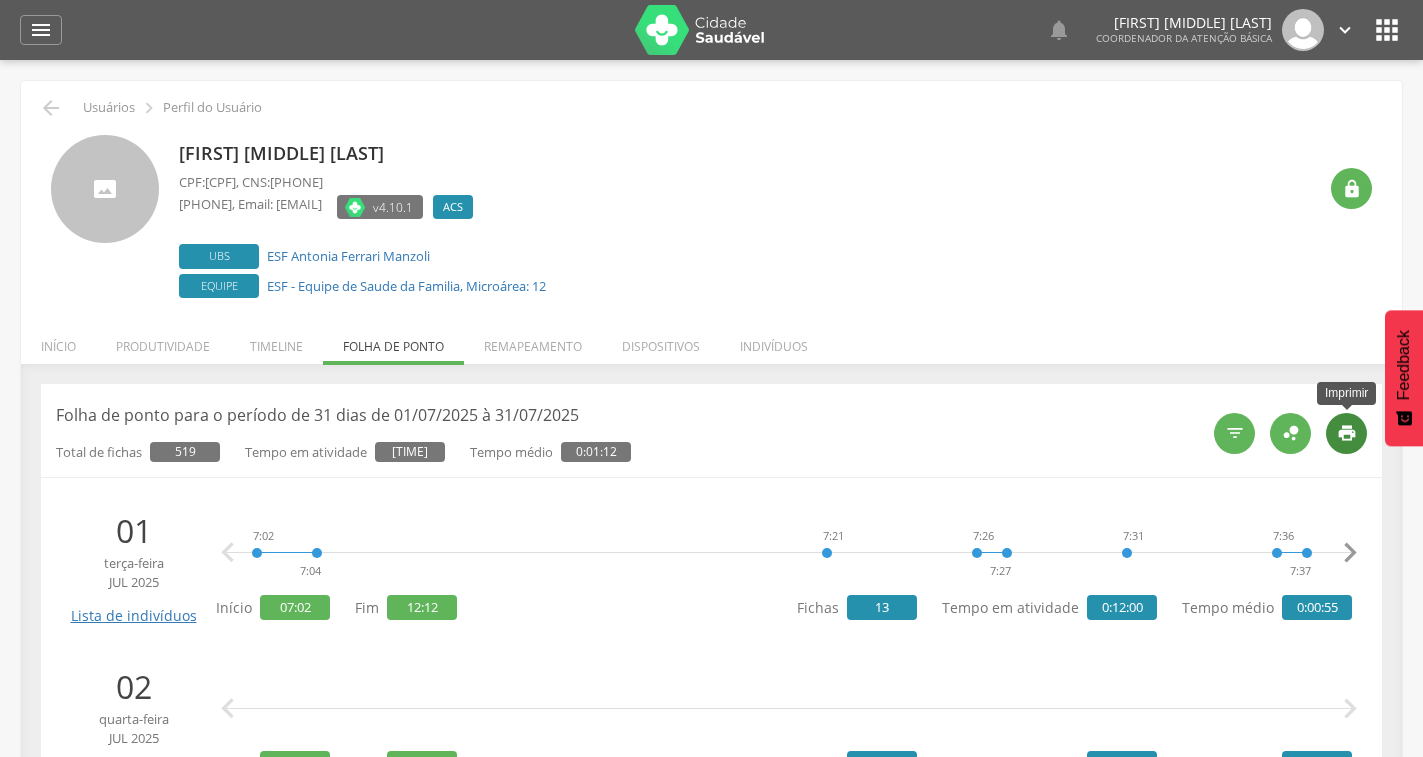 click on "" at bounding box center [1347, 433] 